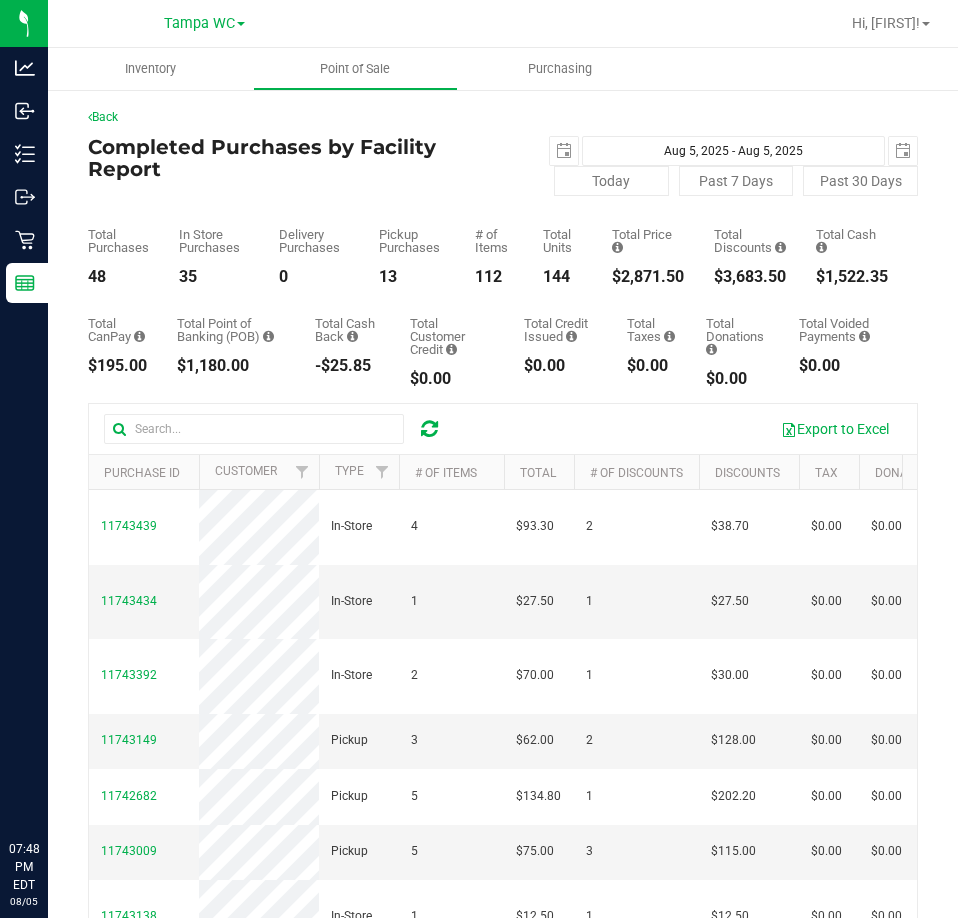 scroll, scrollTop: 0, scrollLeft: 0, axis: both 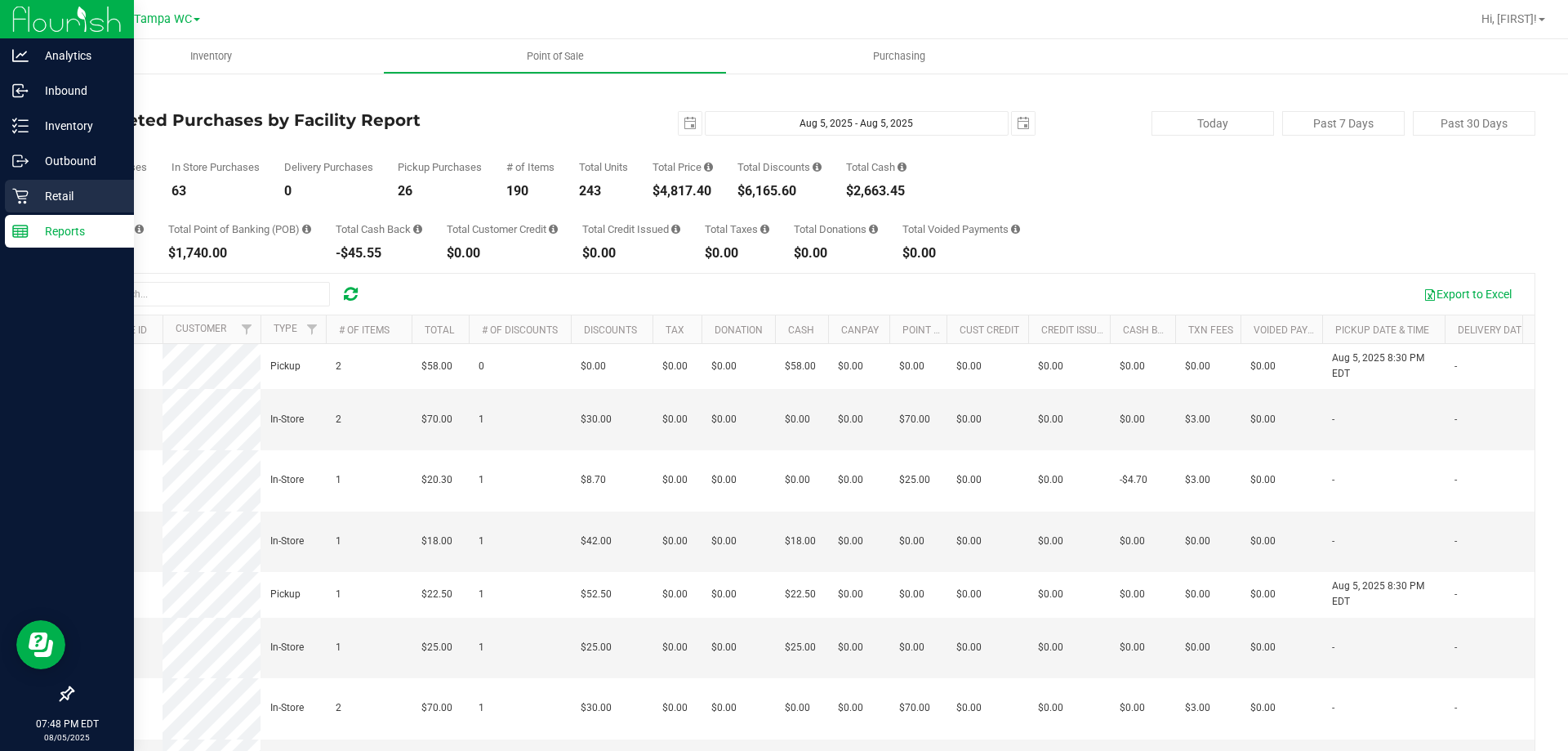 click on "Retail" at bounding box center [78, 196] 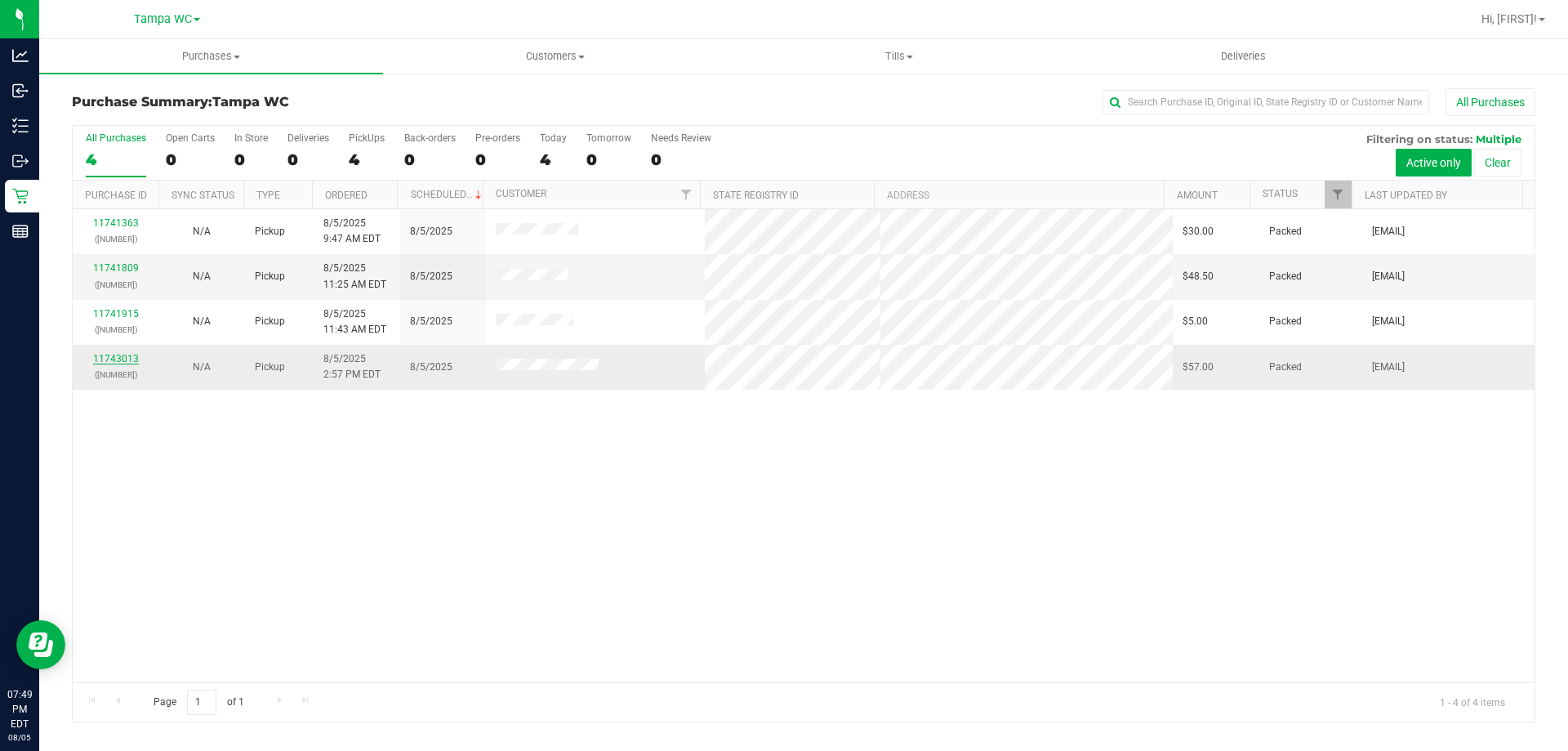 click on "11743013" at bounding box center [116, 359] 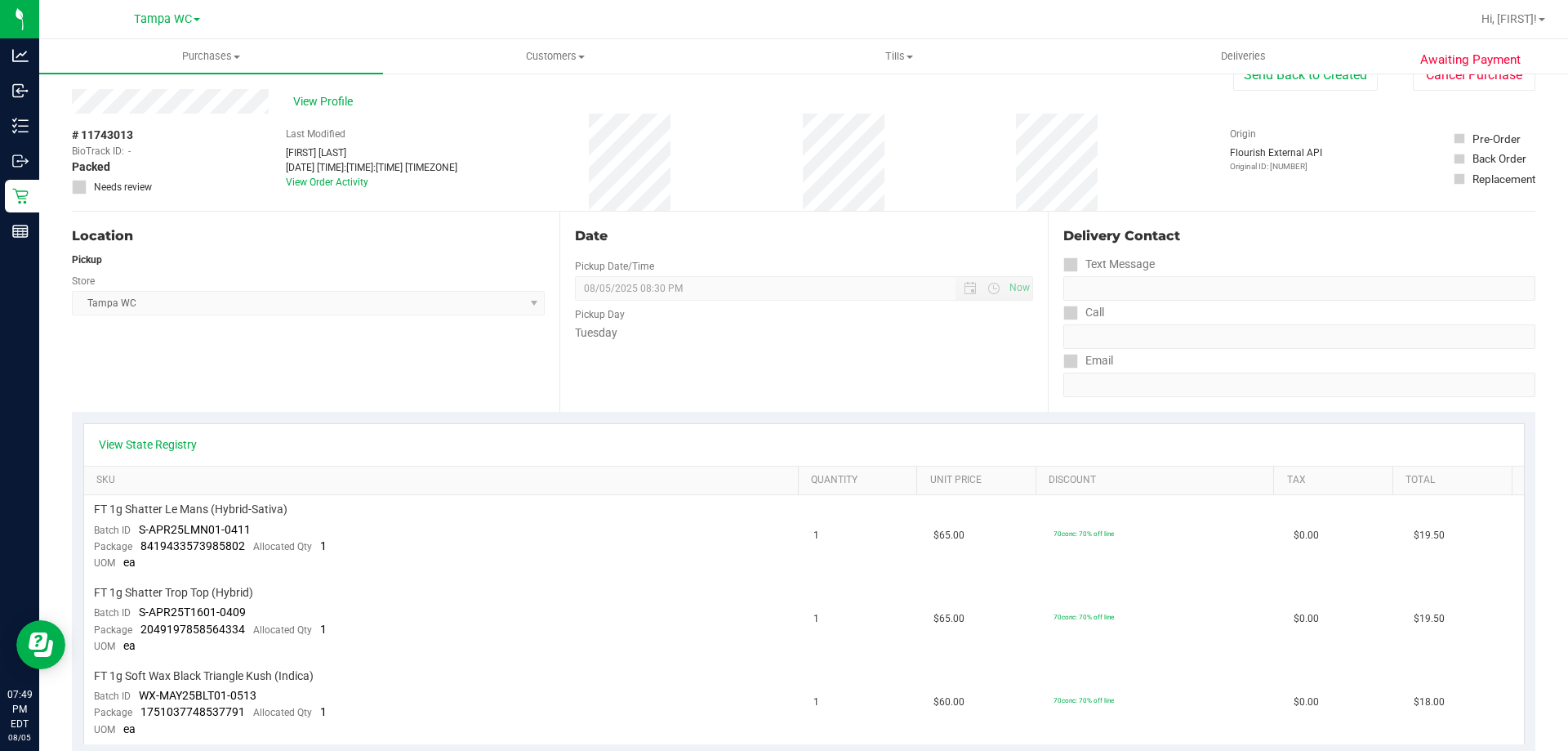 scroll, scrollTop: 0, scrollLeft: 0, axis: both 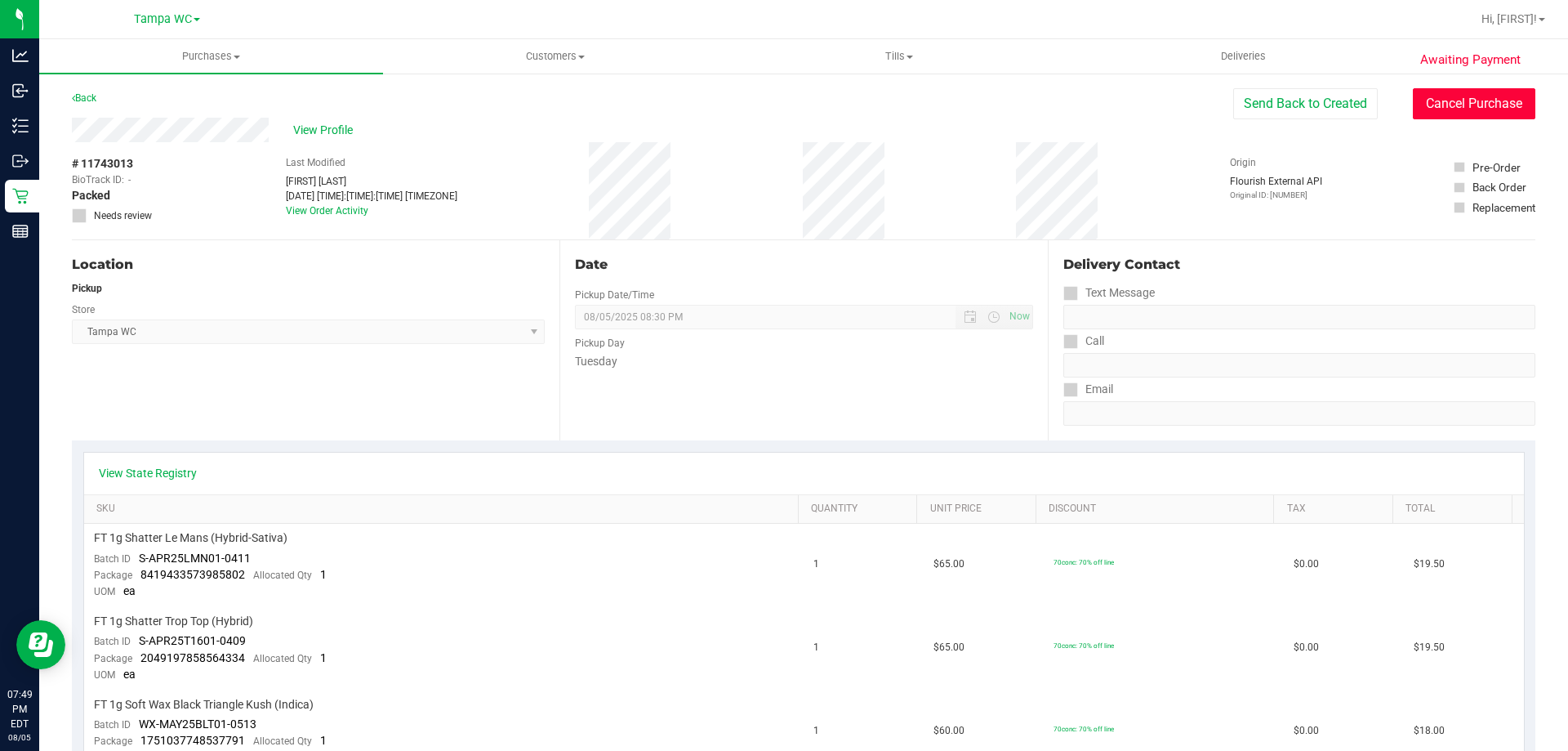click on "Cancel Purchase" at bounding box center (1474, 104) 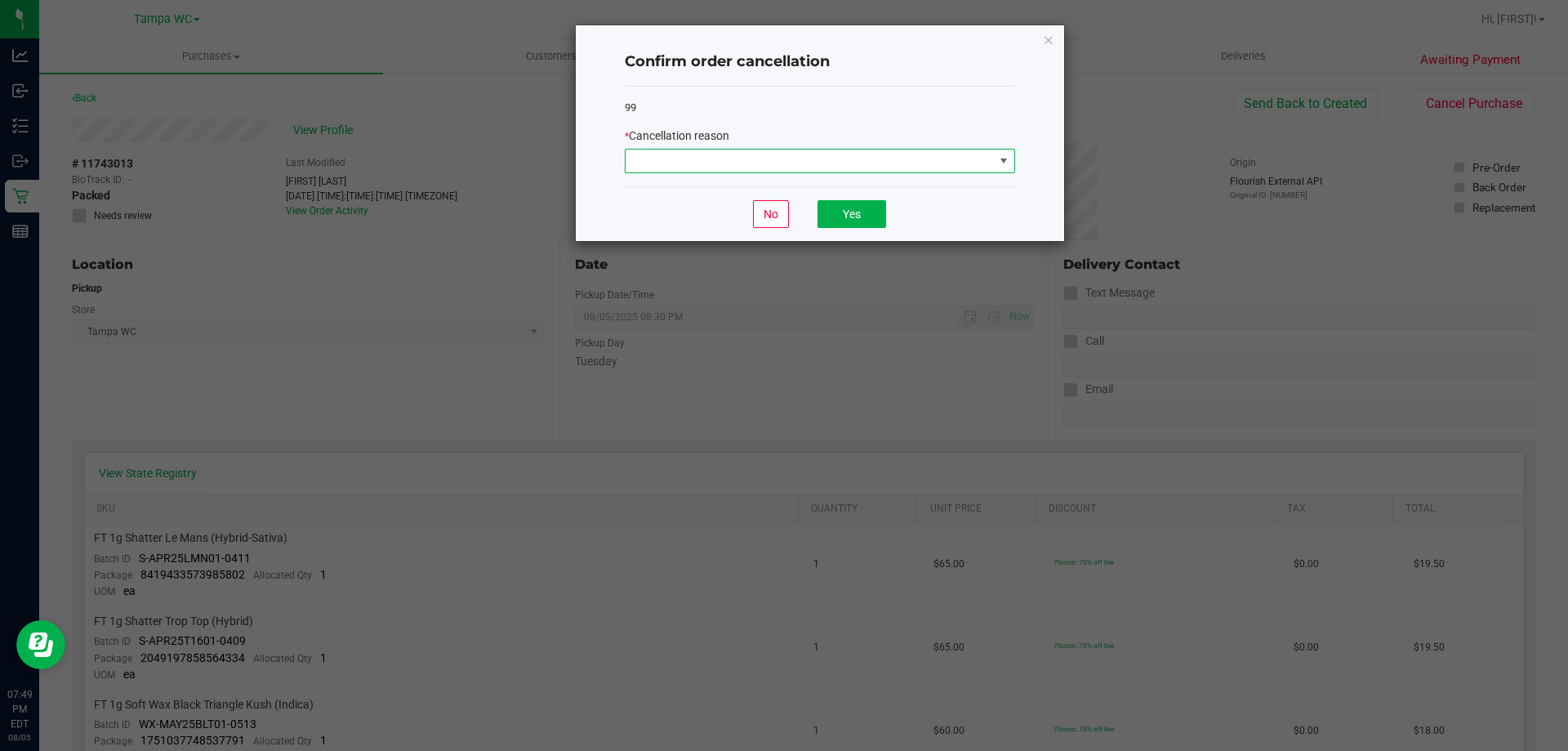 click at bounding box center [809, 161] 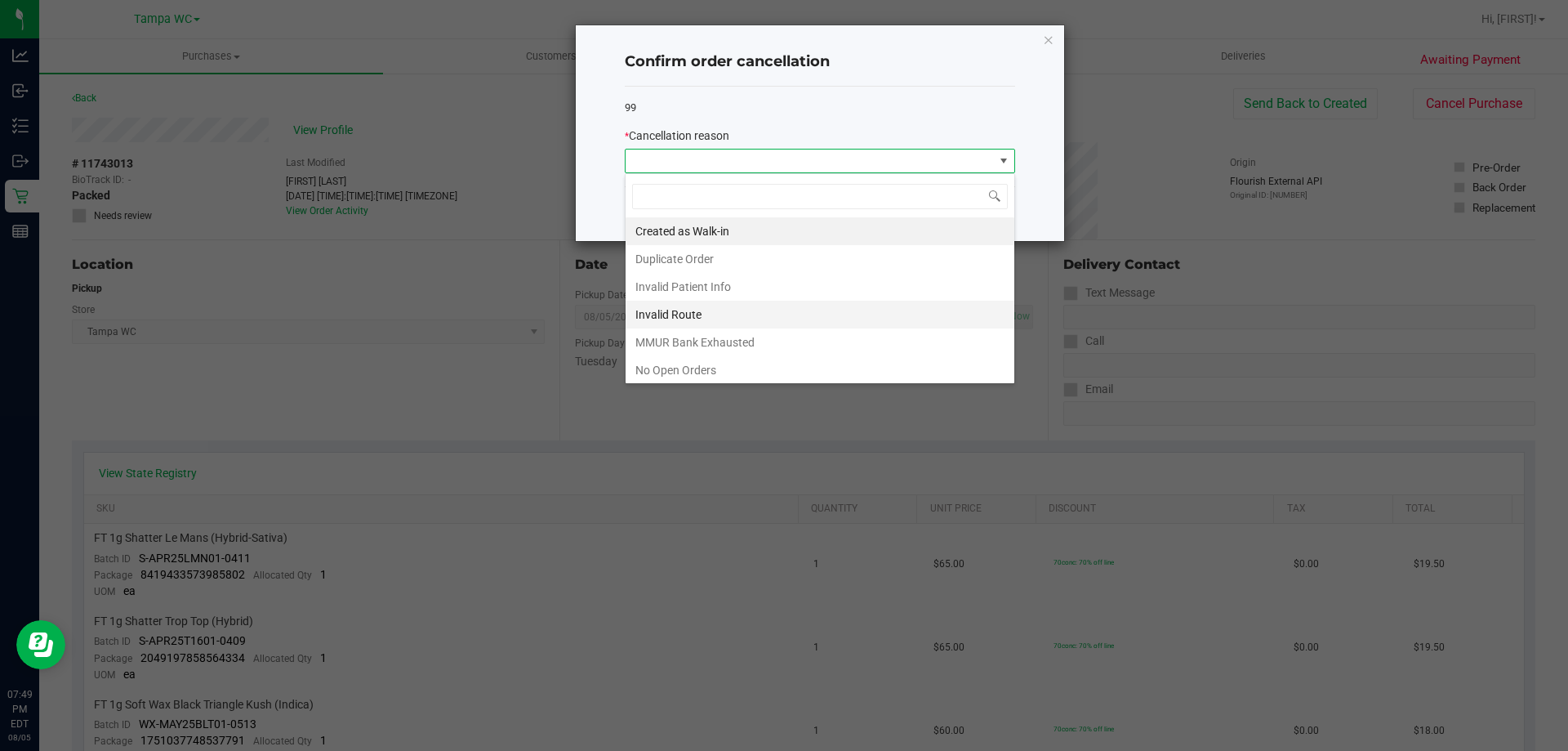 scroll, scrollTop: 81695, scrollLeft: 81276, axis: both 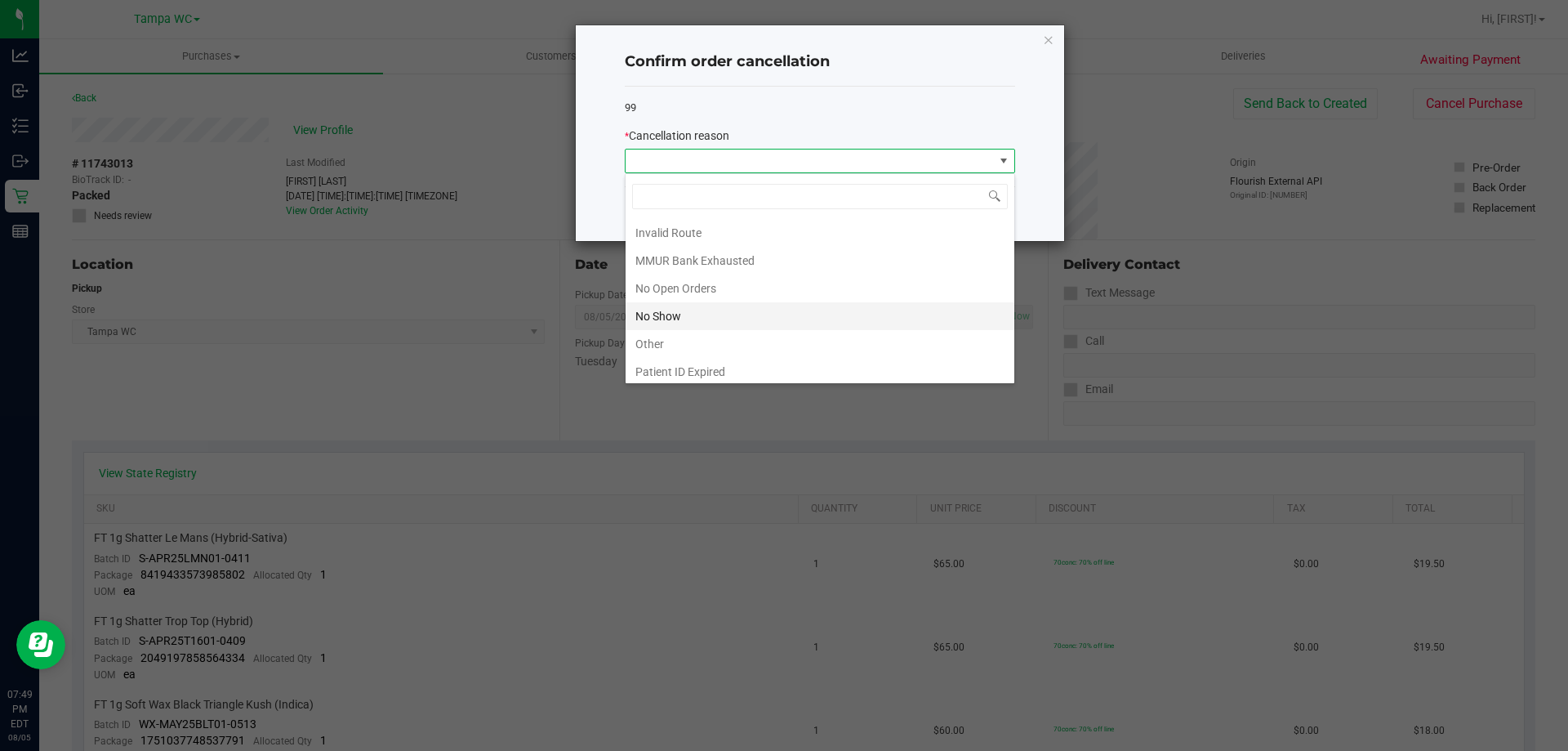 click on "No Show" at bounding box center [820, 316] 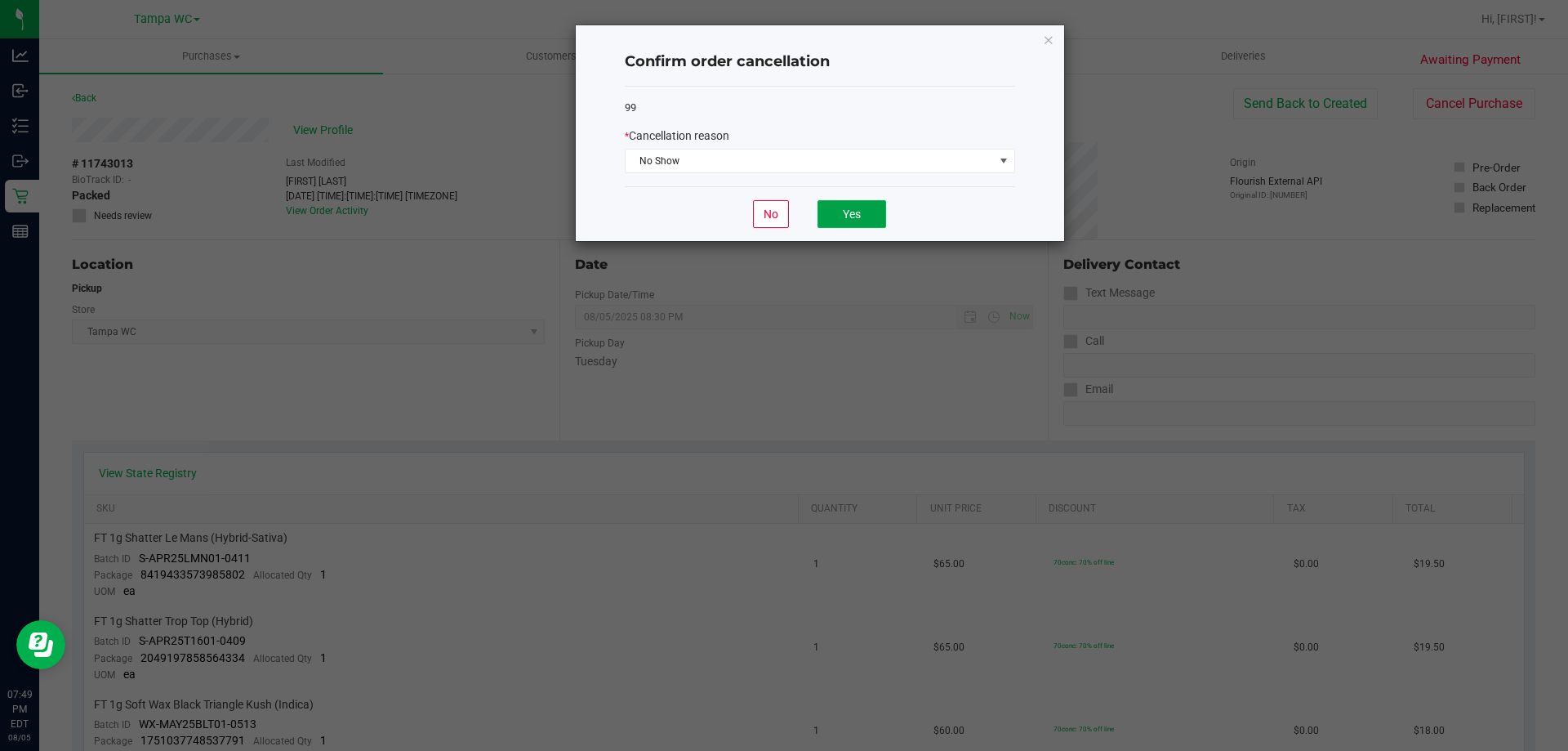 click on "Yes" 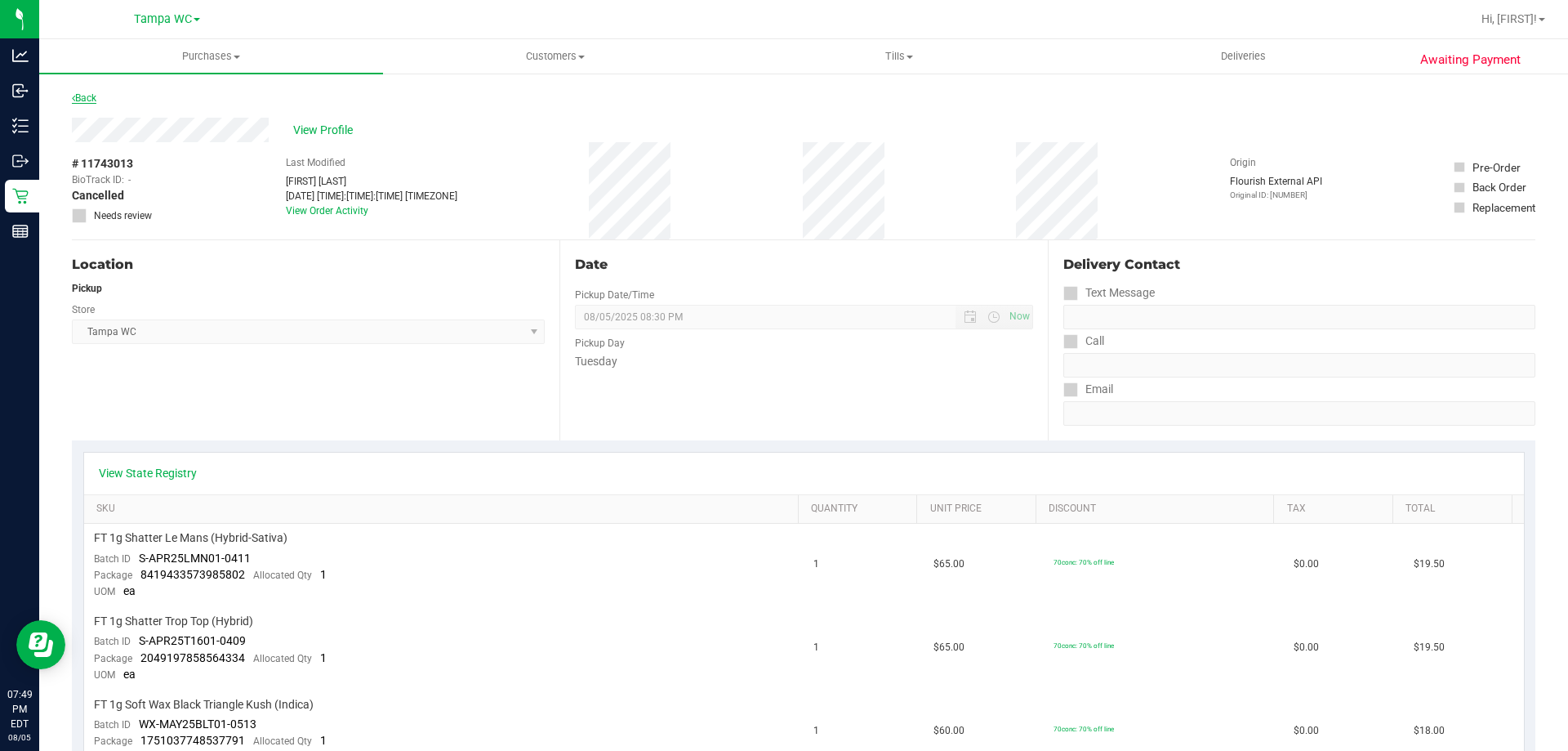 click on "Back" at bounding box center [84, 98] 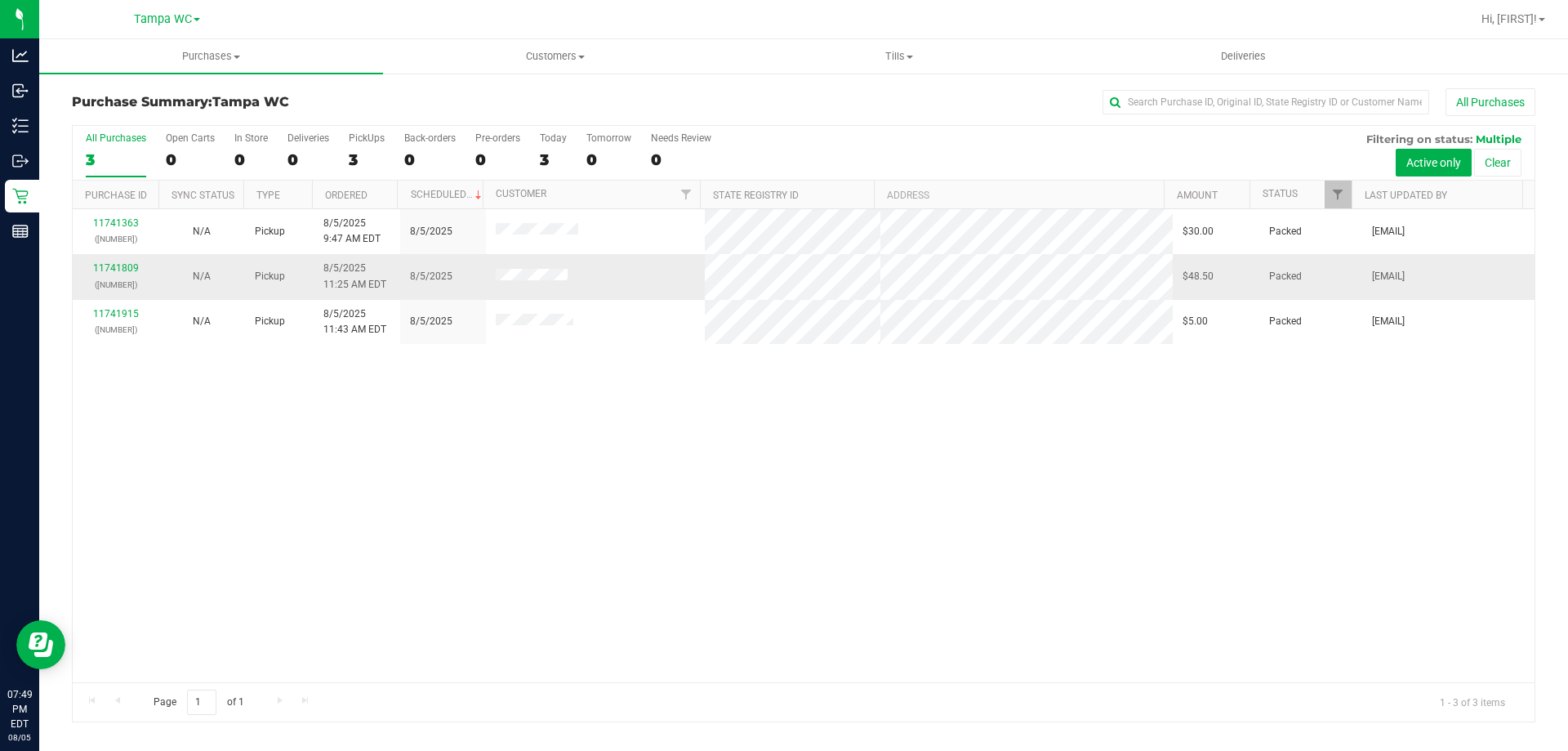 click at bounding box center (532, 277) 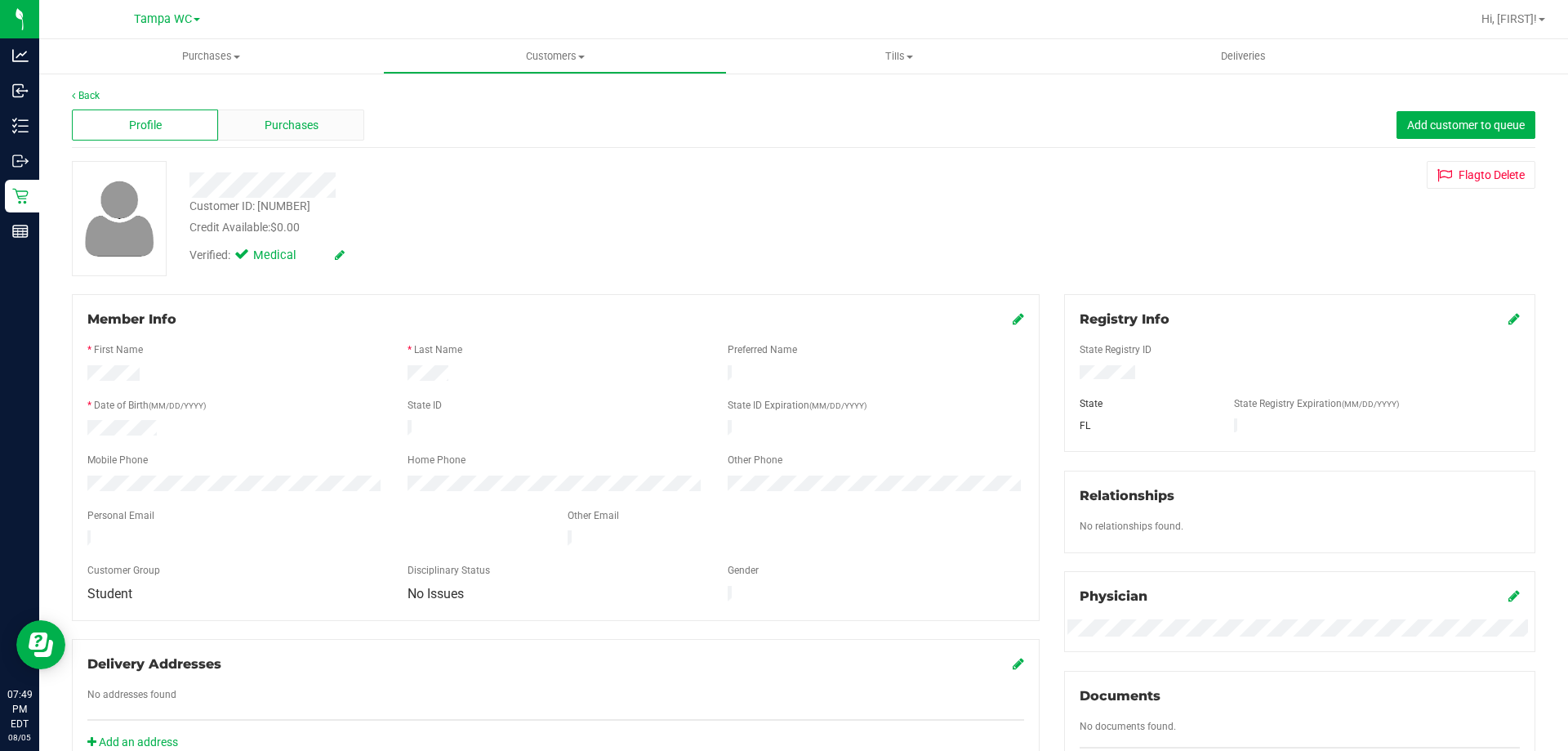 click on "Purchases" at bounding box center (291, 125) 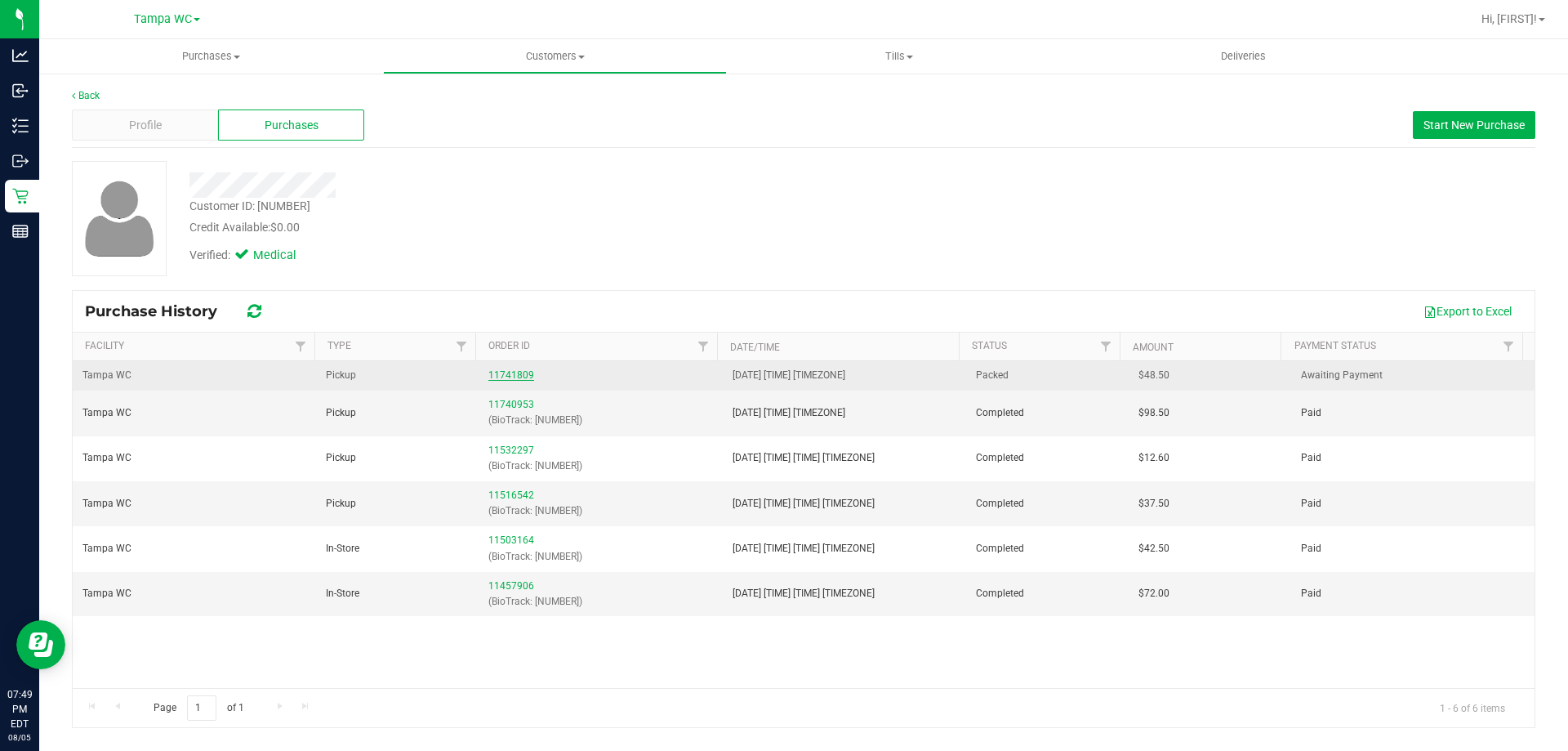 click on "11741809" at bounding box center [511, 375] 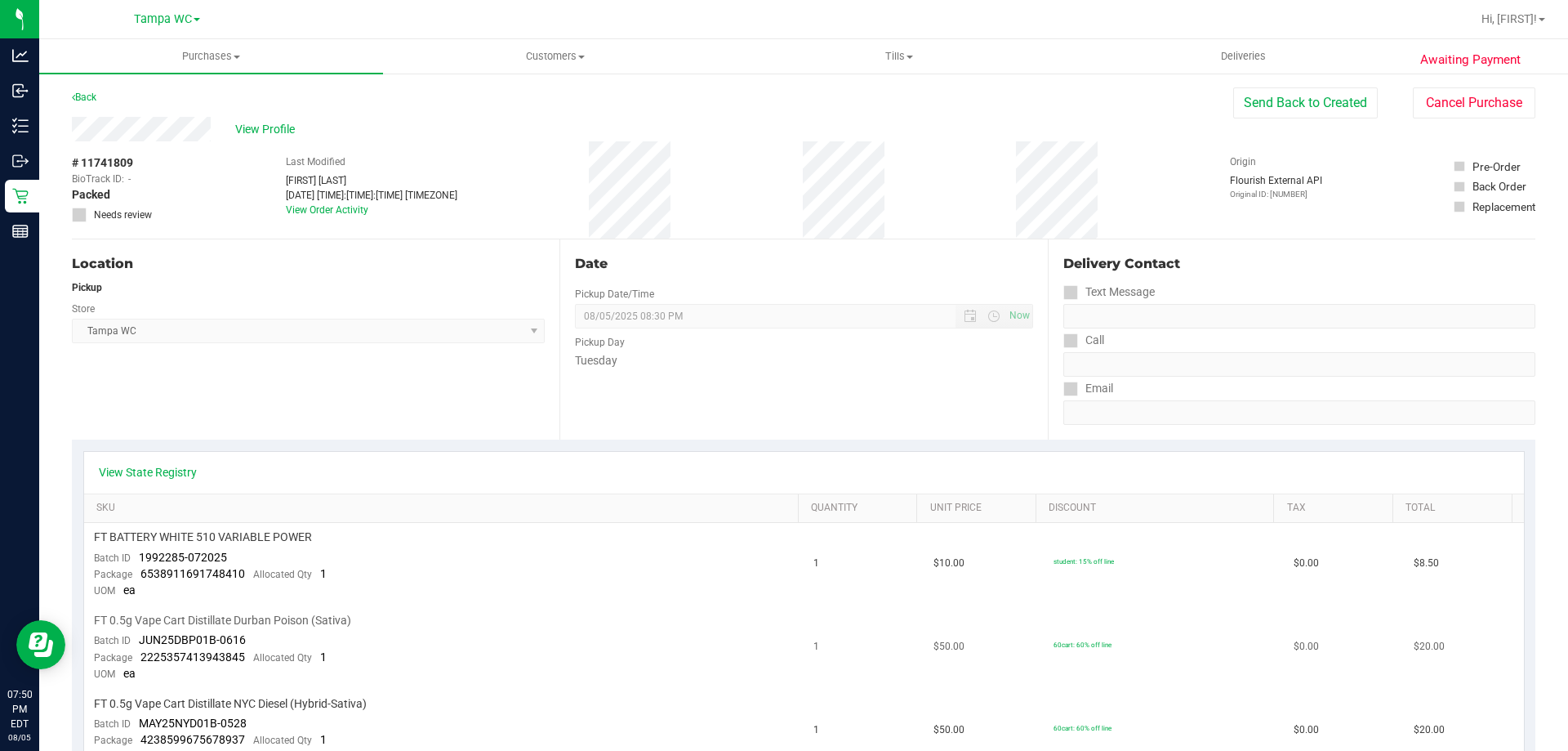 scroll, scrollTop: 0, scrollLeft: 0, axis: both 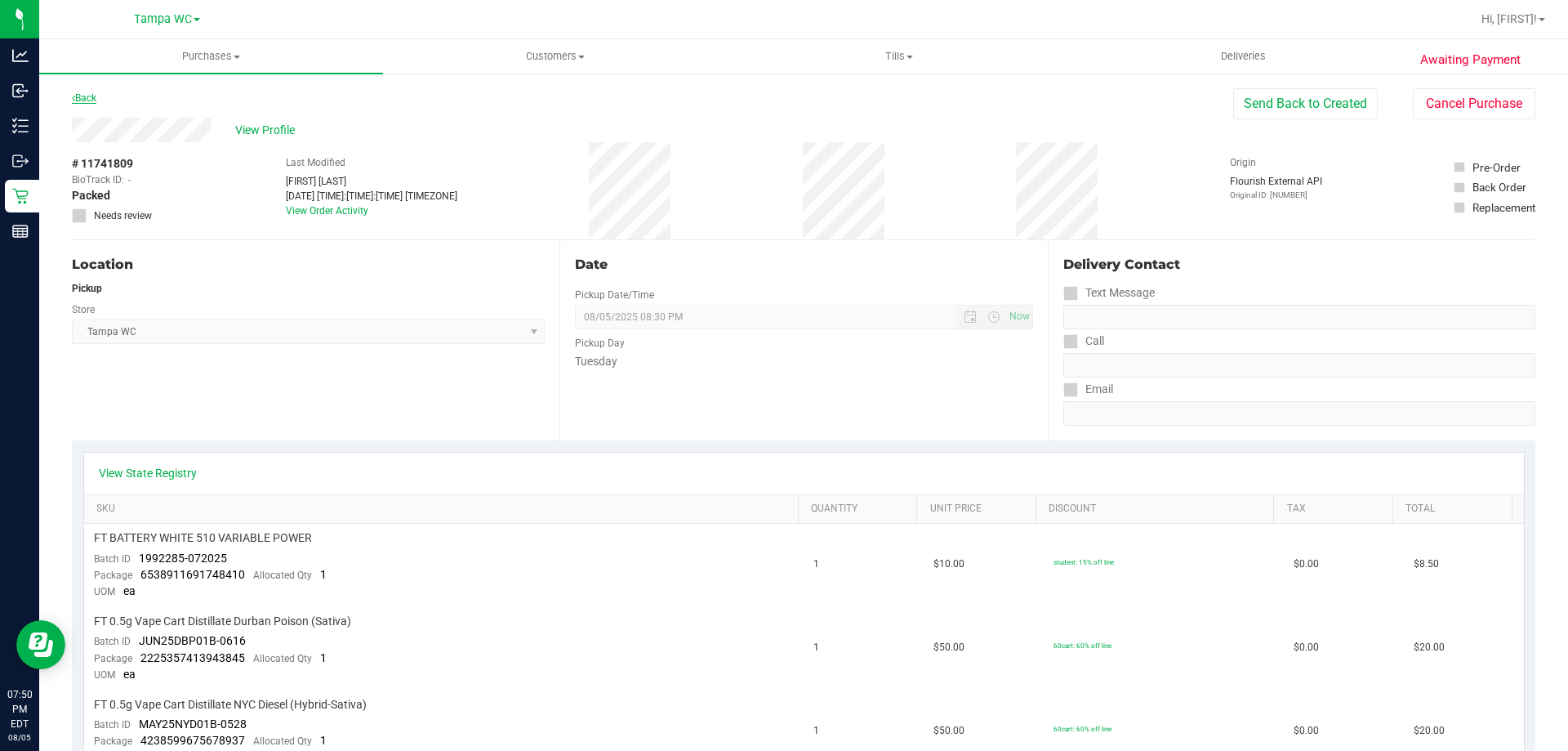 click on "Back" at bounding box center [84, 98] 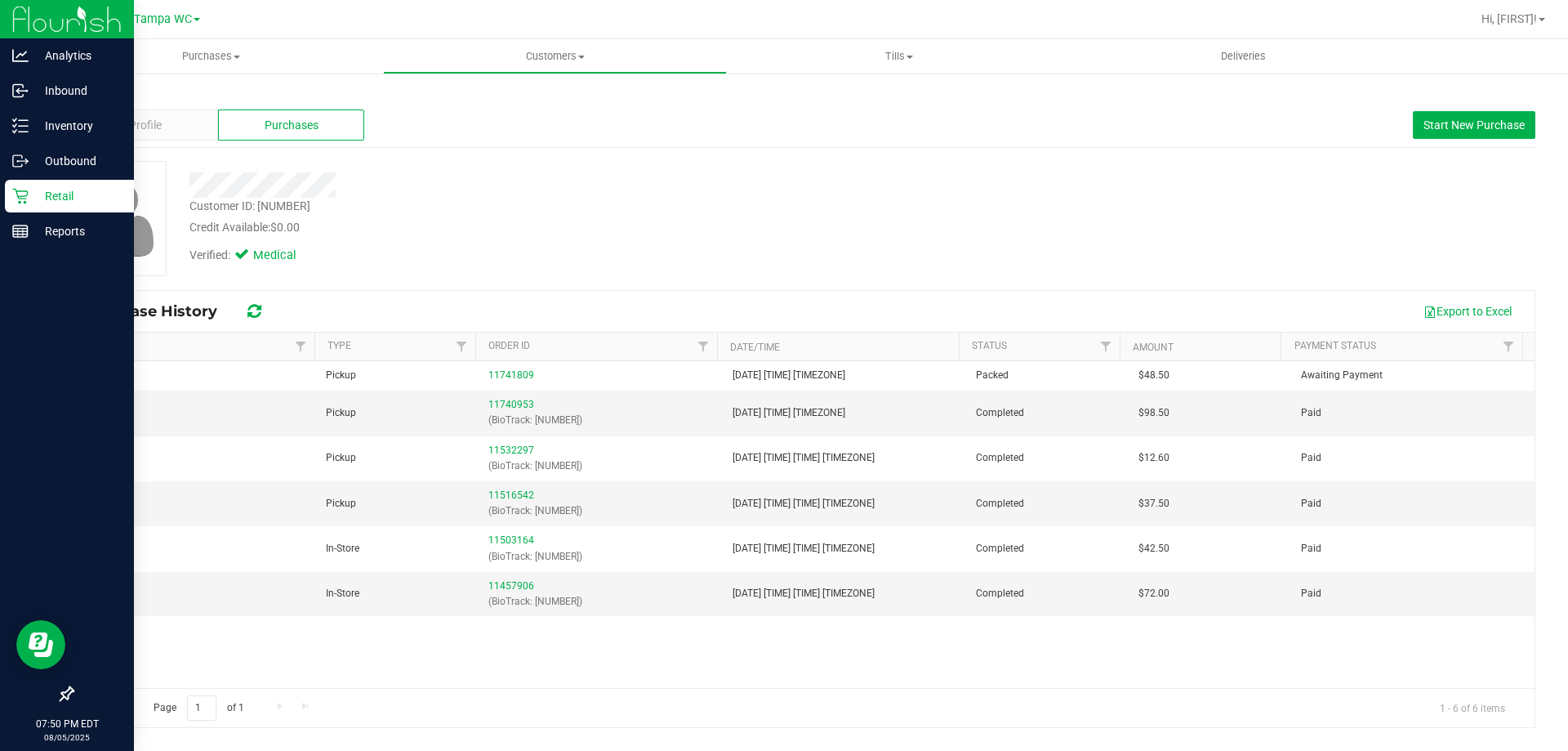 click 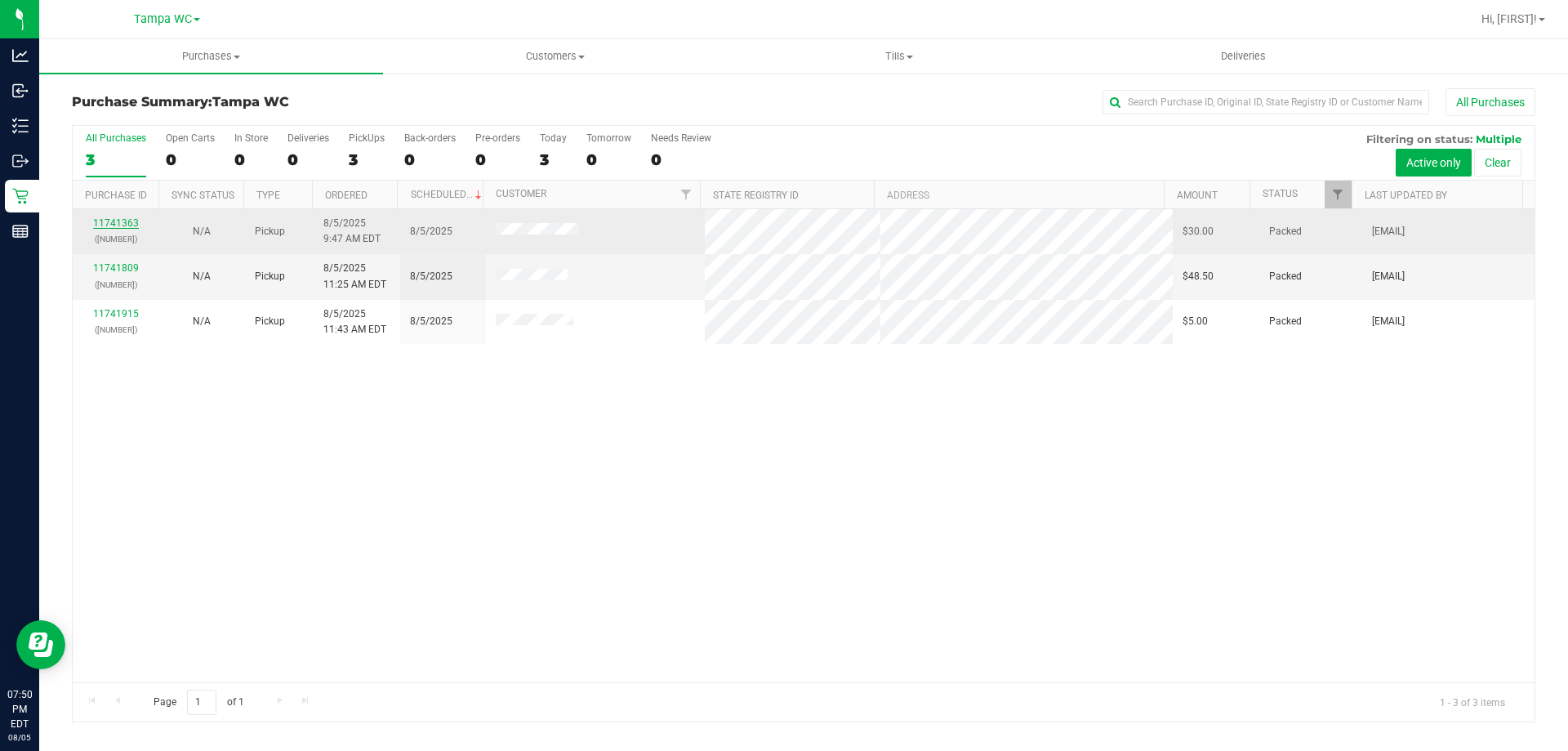 click on "11741363" at bounding box center (116, 223) 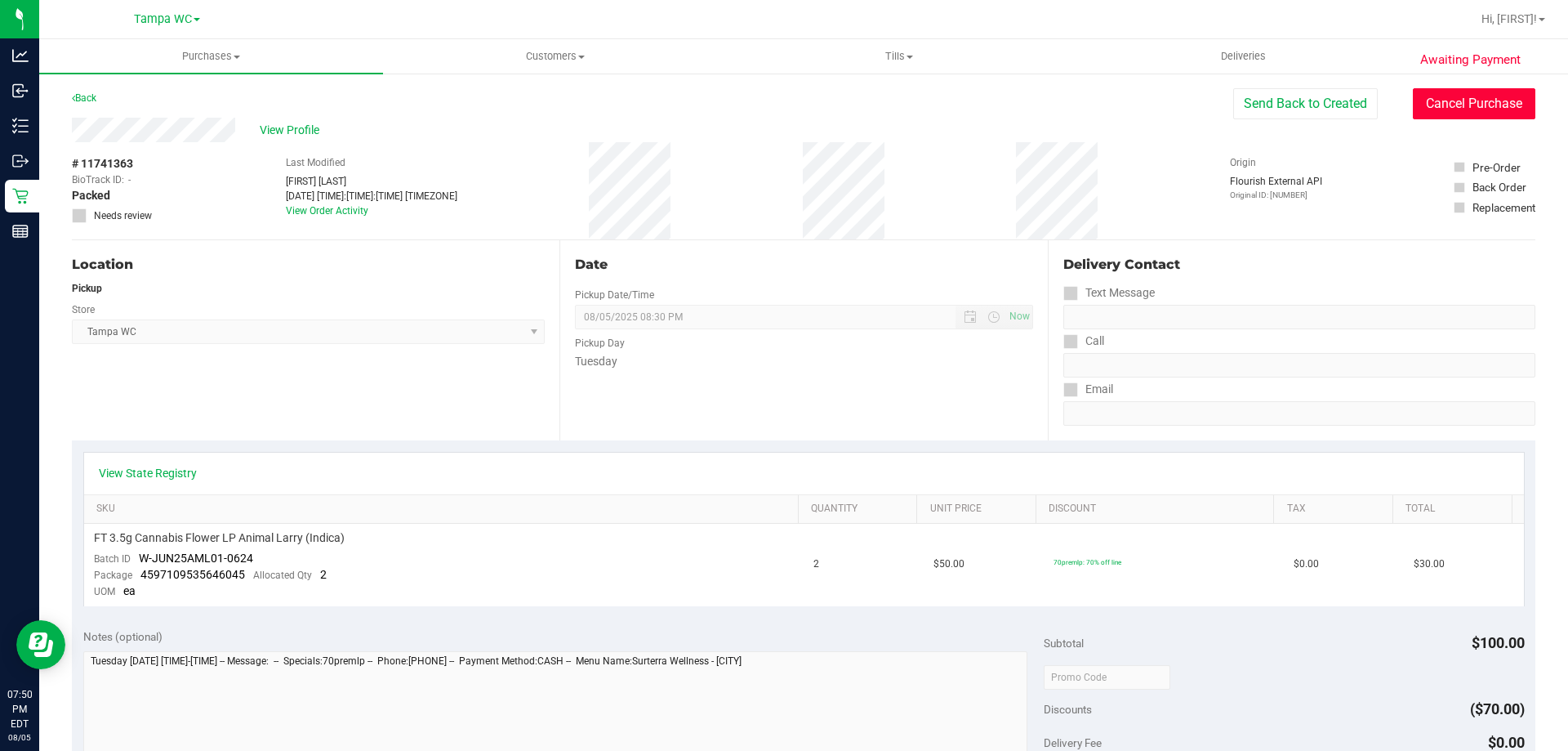 click on "Cancel Purchase" at bounding box center (1474, 104) 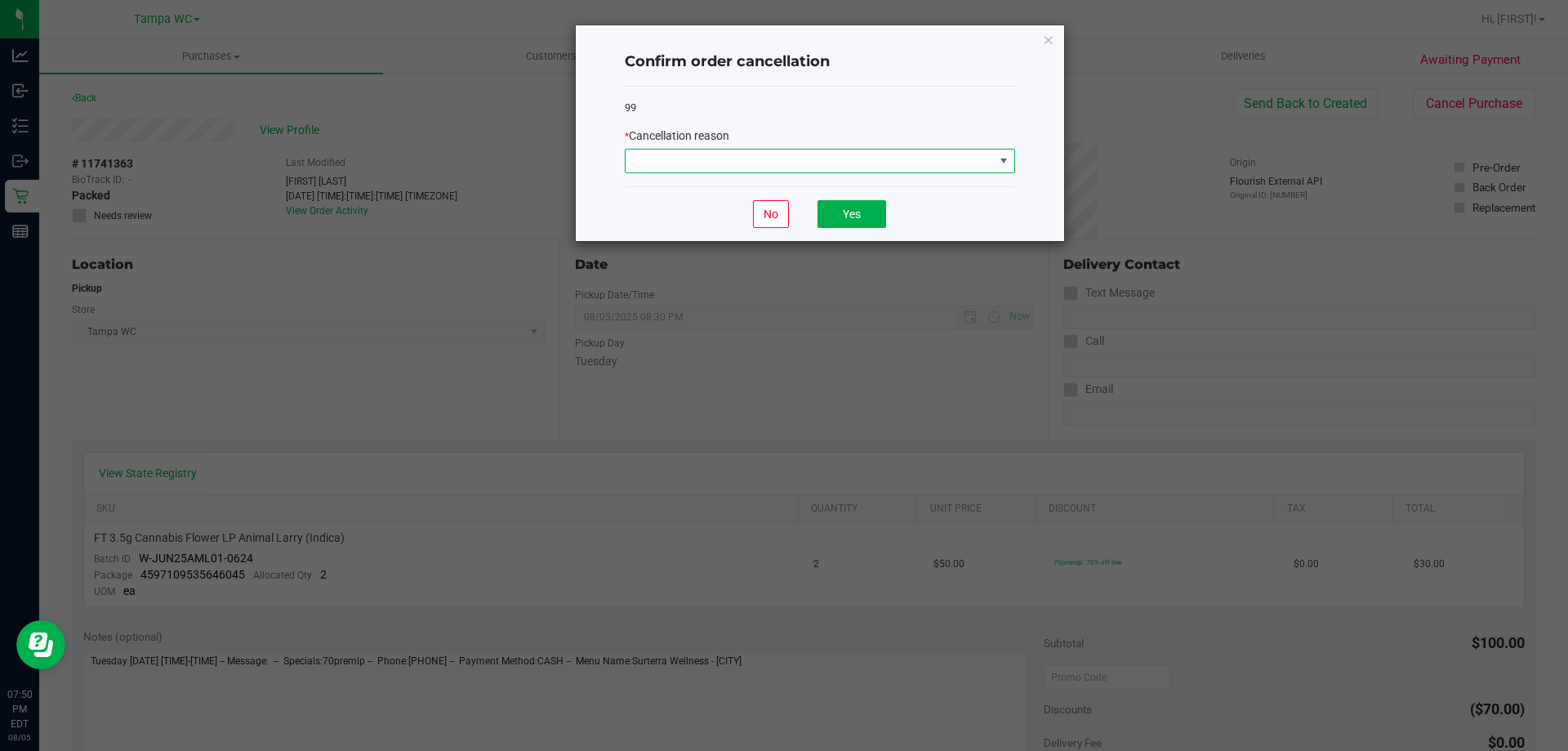 click at bounding box center [809, 161] 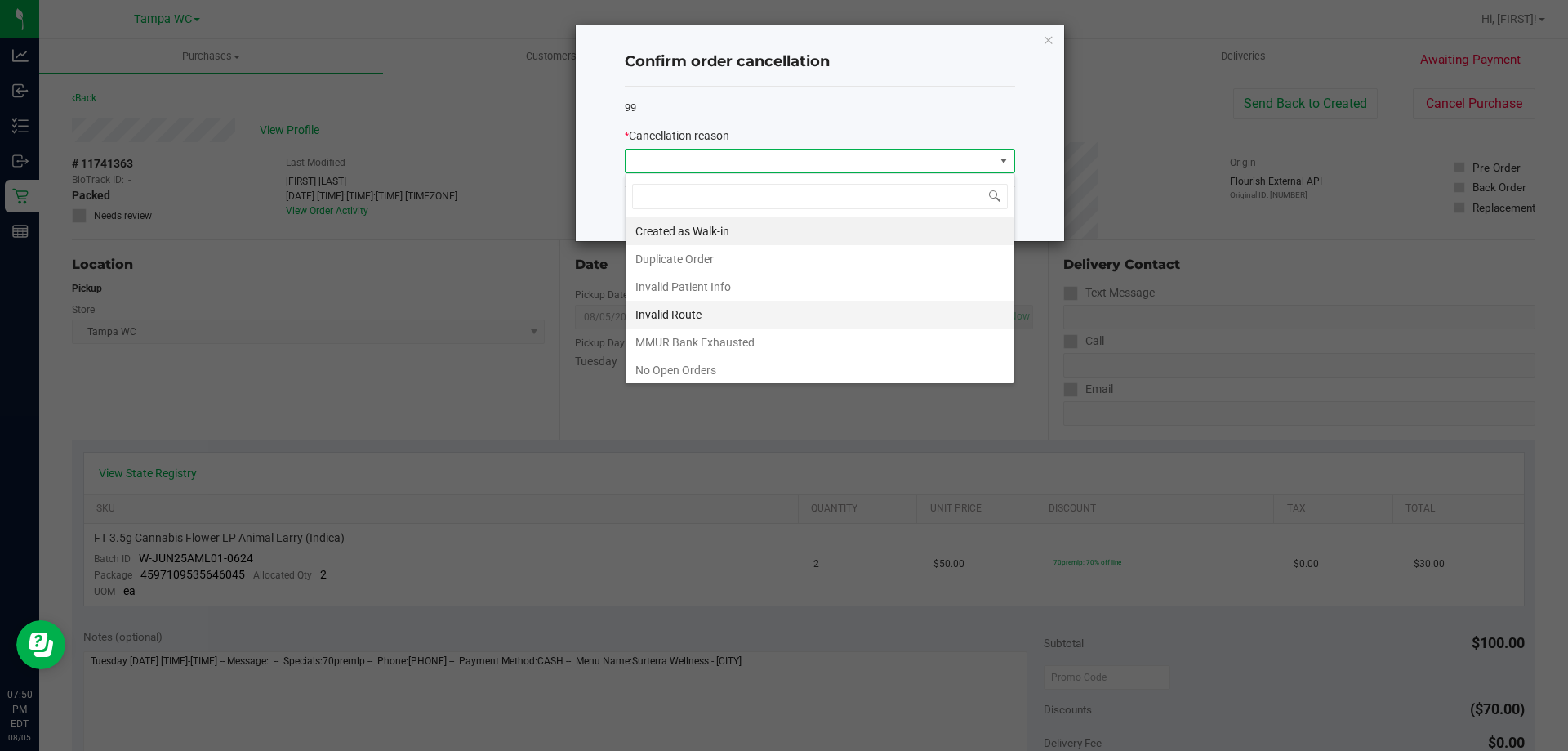 scroll, scrollTop: 81695, scrollLeft: 81276, axis: both 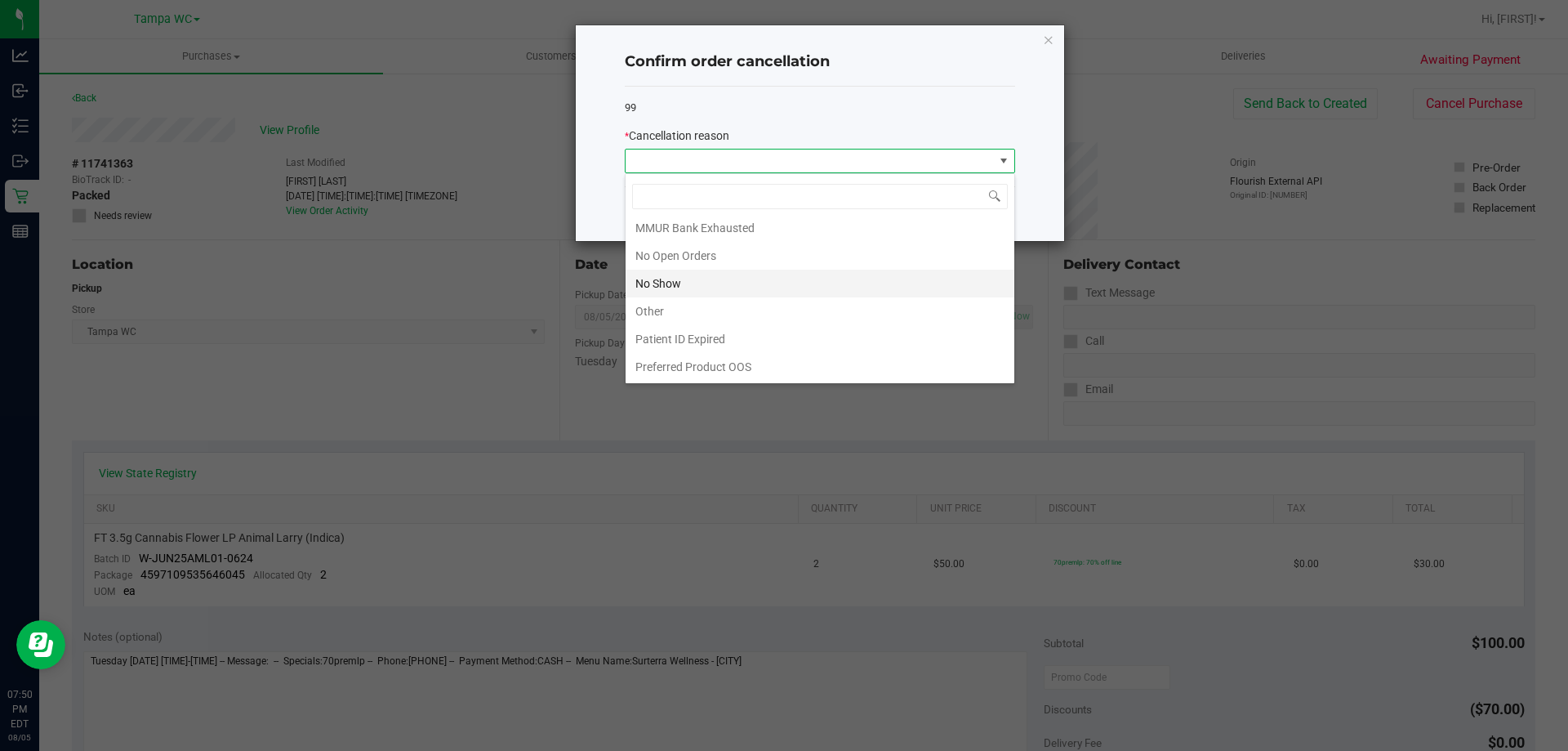 click on "No Show" at bounding box center [820, 284] 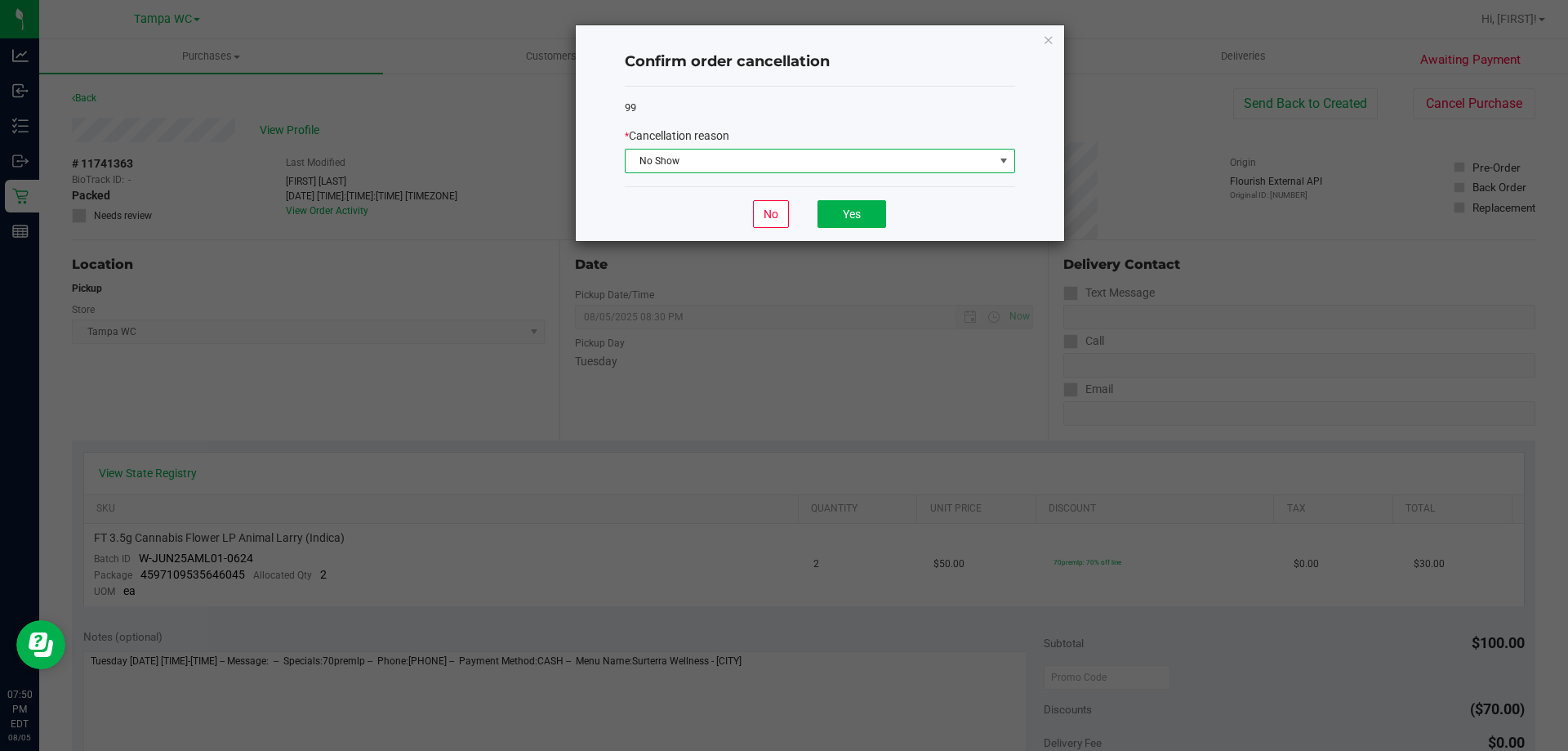 click on "No   Yes" 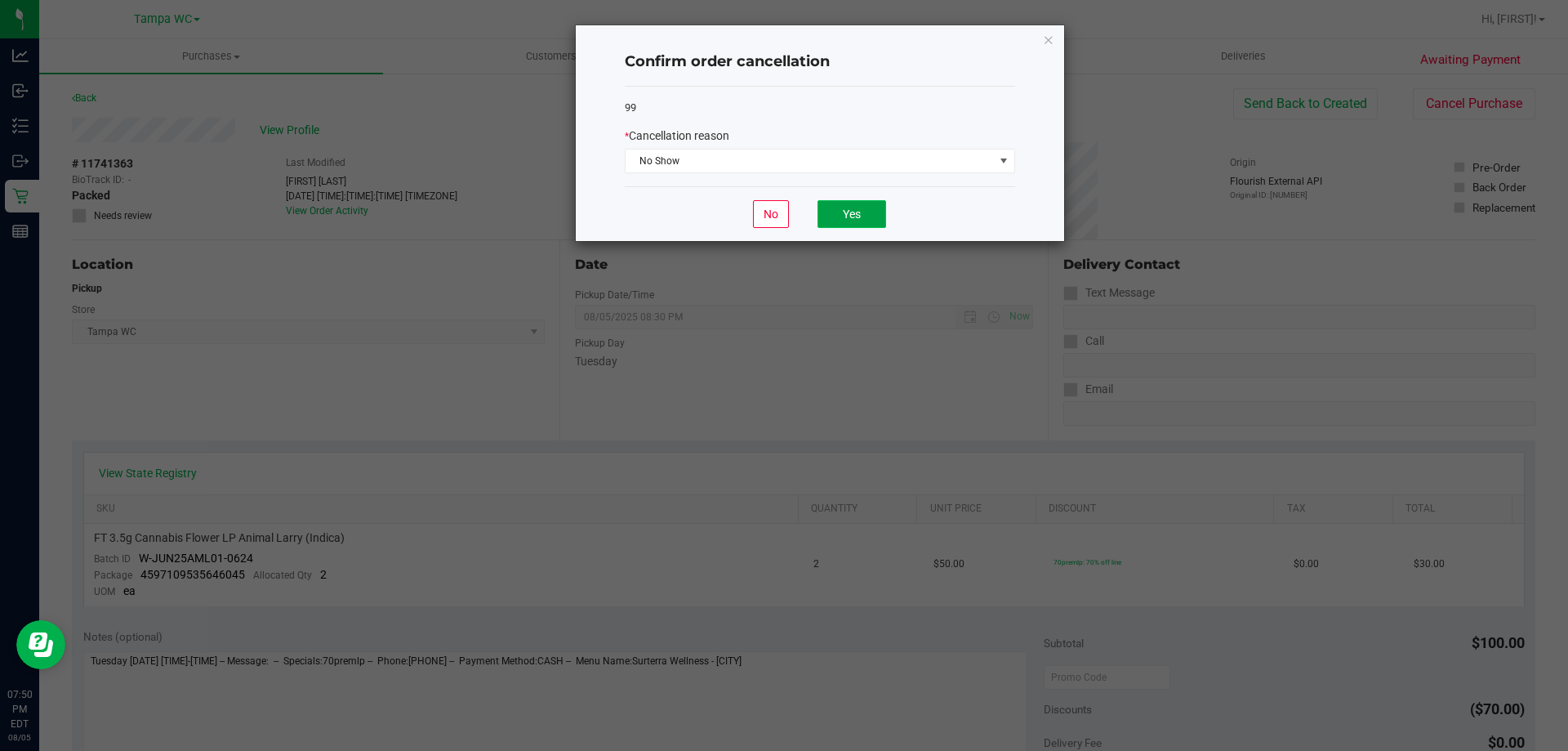 click on "Yes" 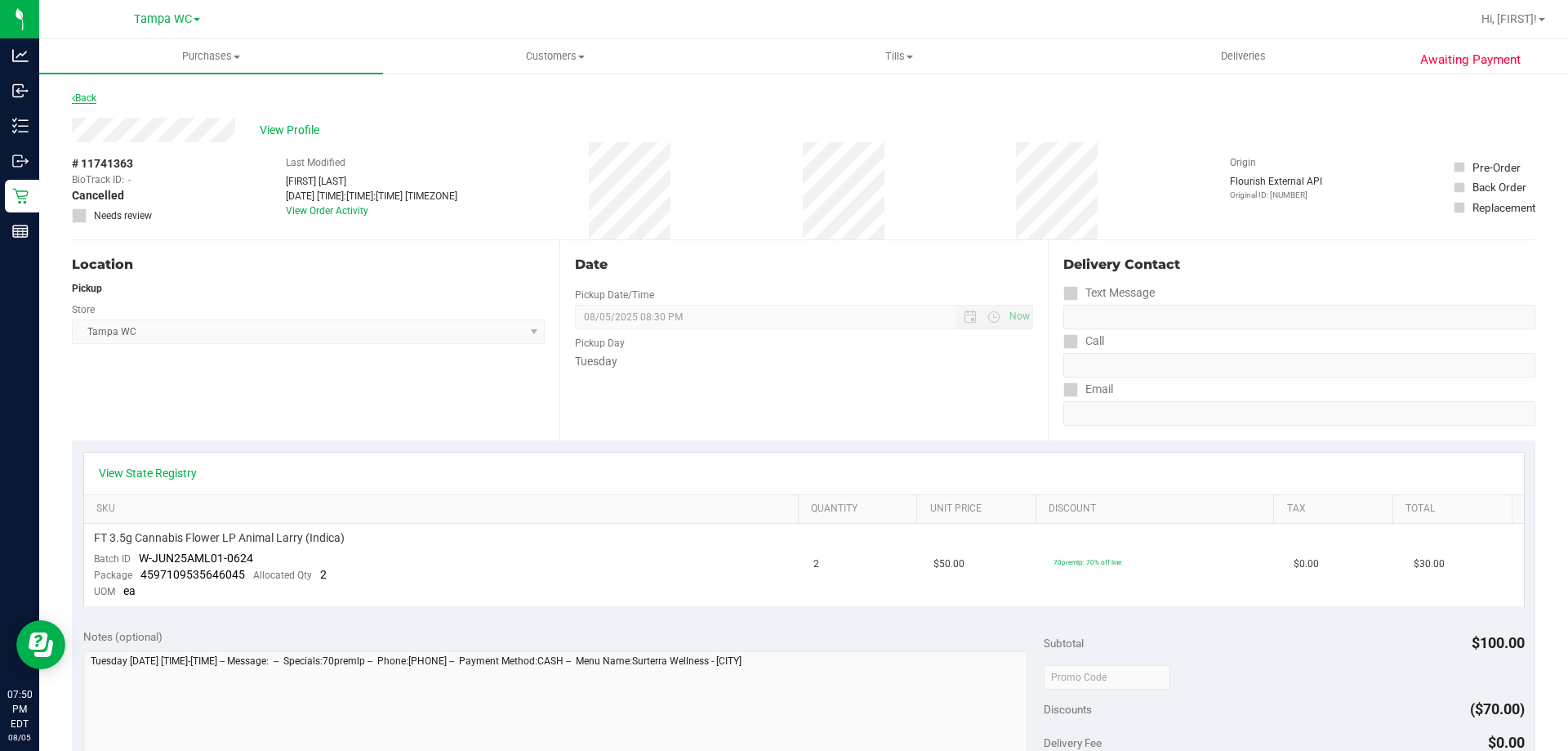 click on "Back" at bounding box center [84, 98] 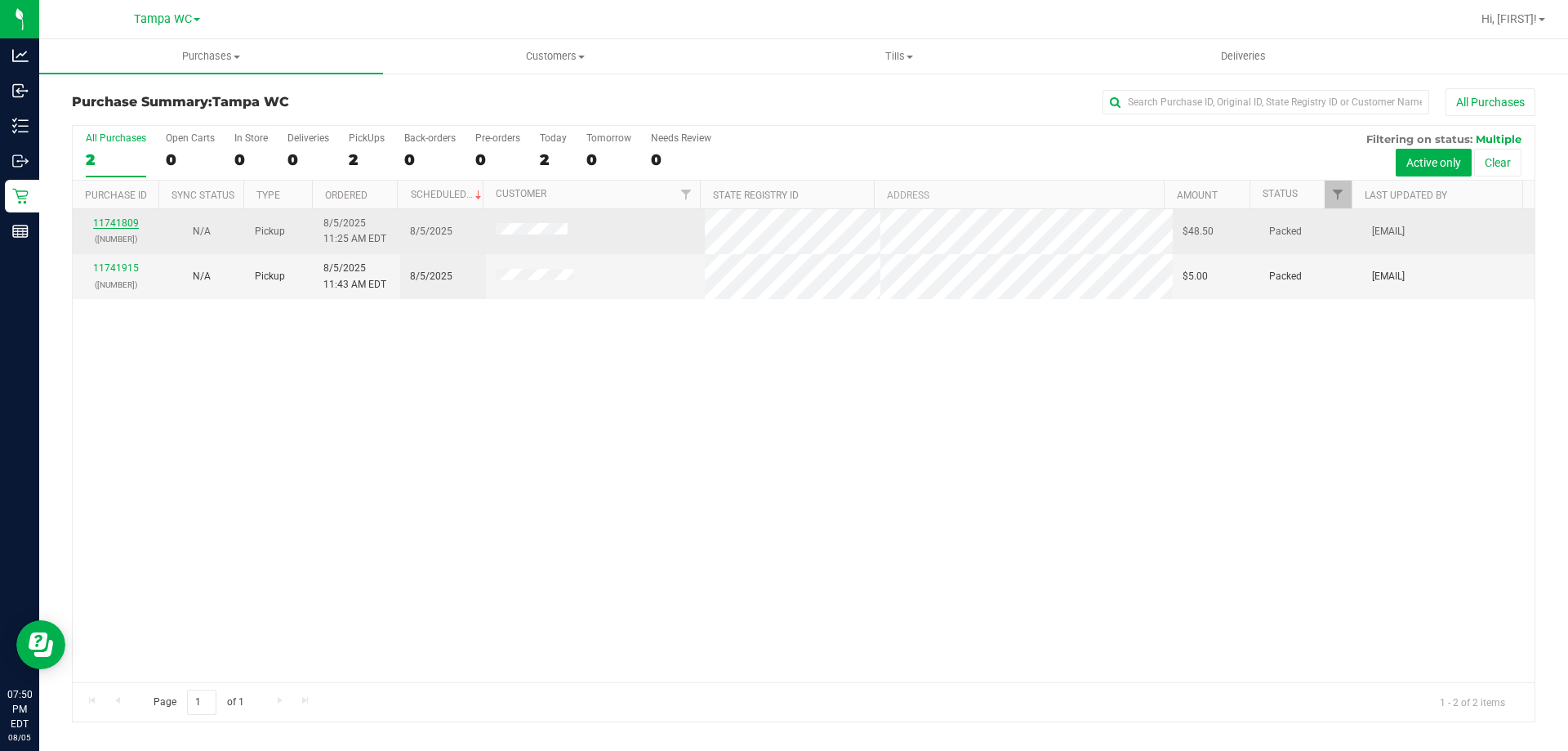 click on "11741809" at bounding box center (116, 223) 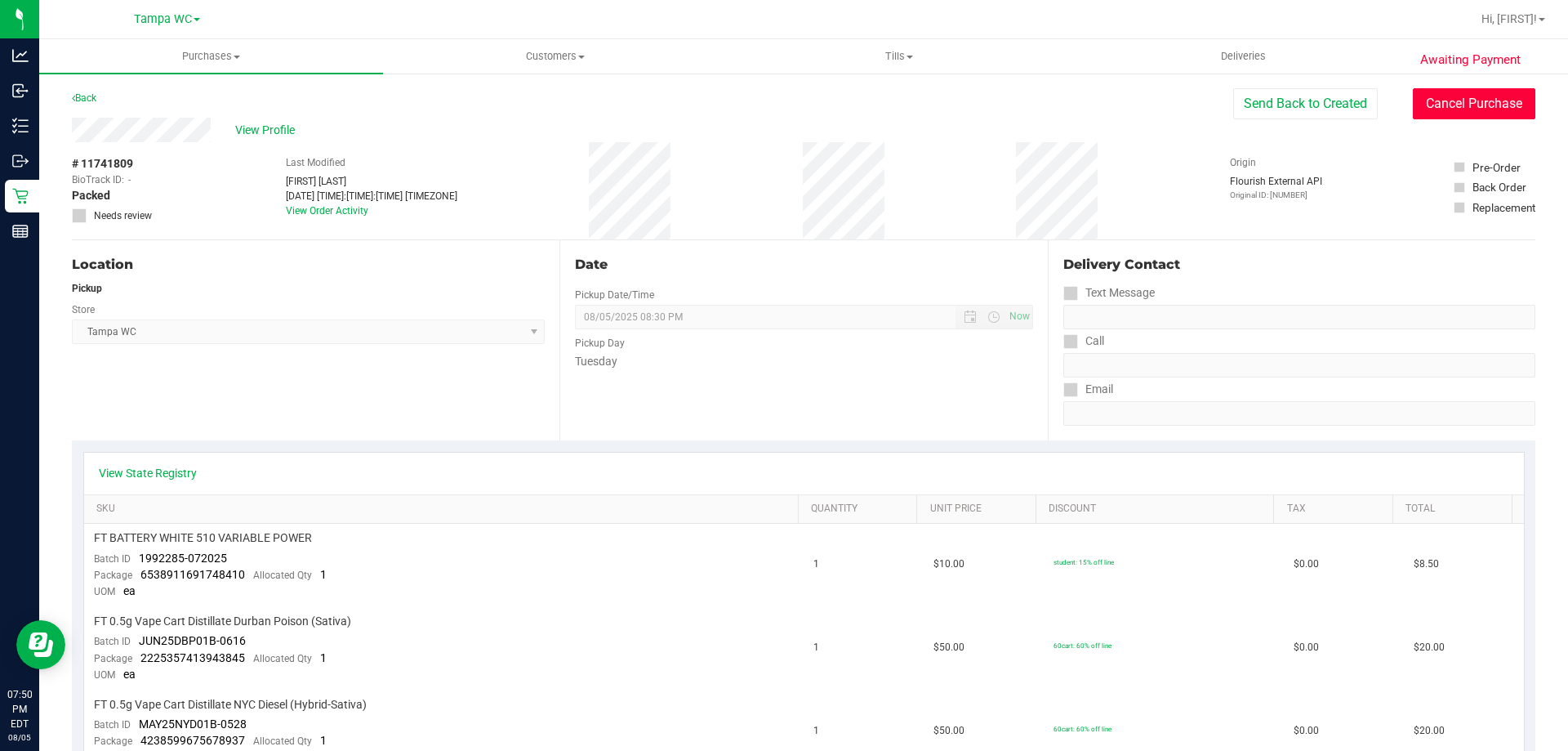 click on "Cancel Purchase" at bounding box center [1474, 104] 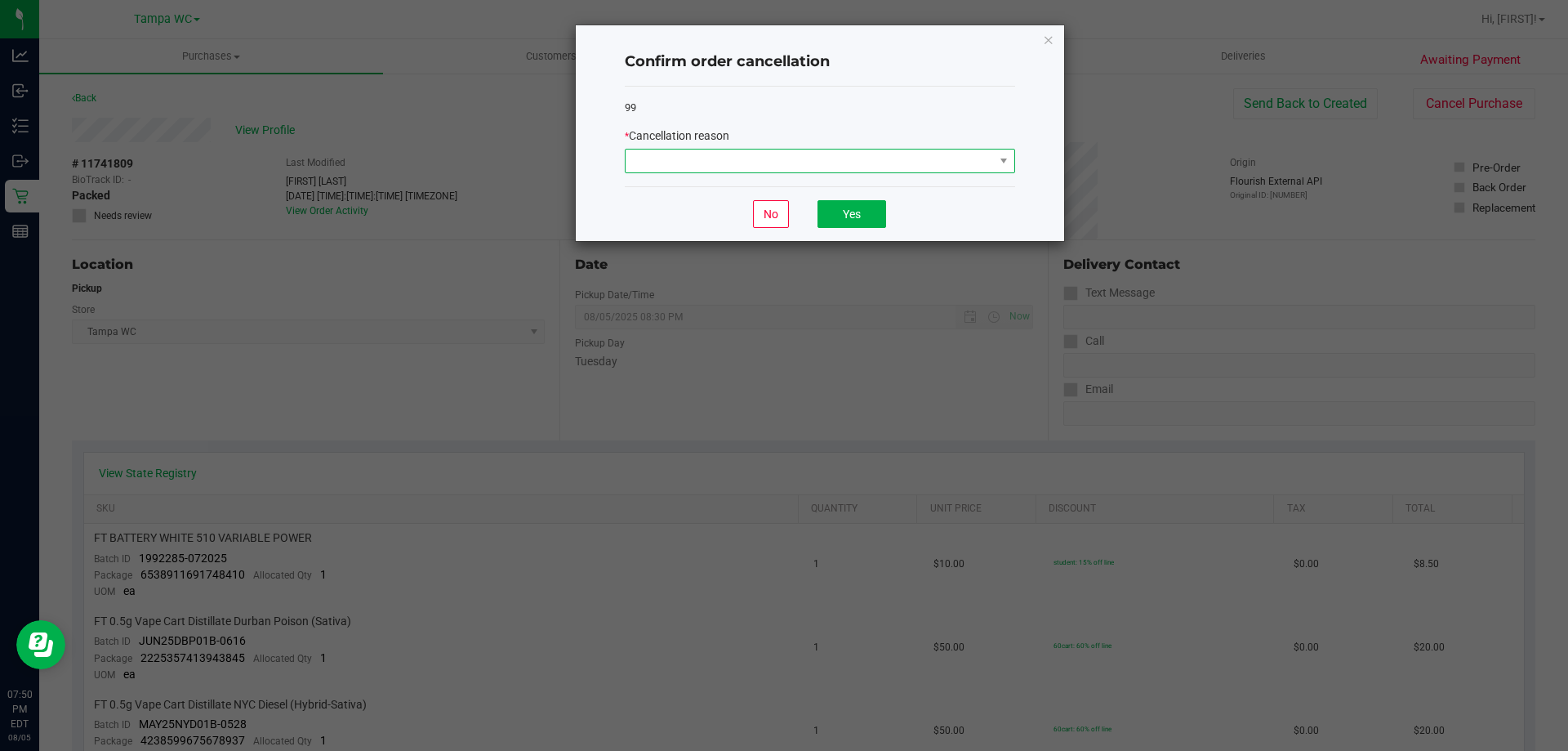 click at bounding box center [809, 161] 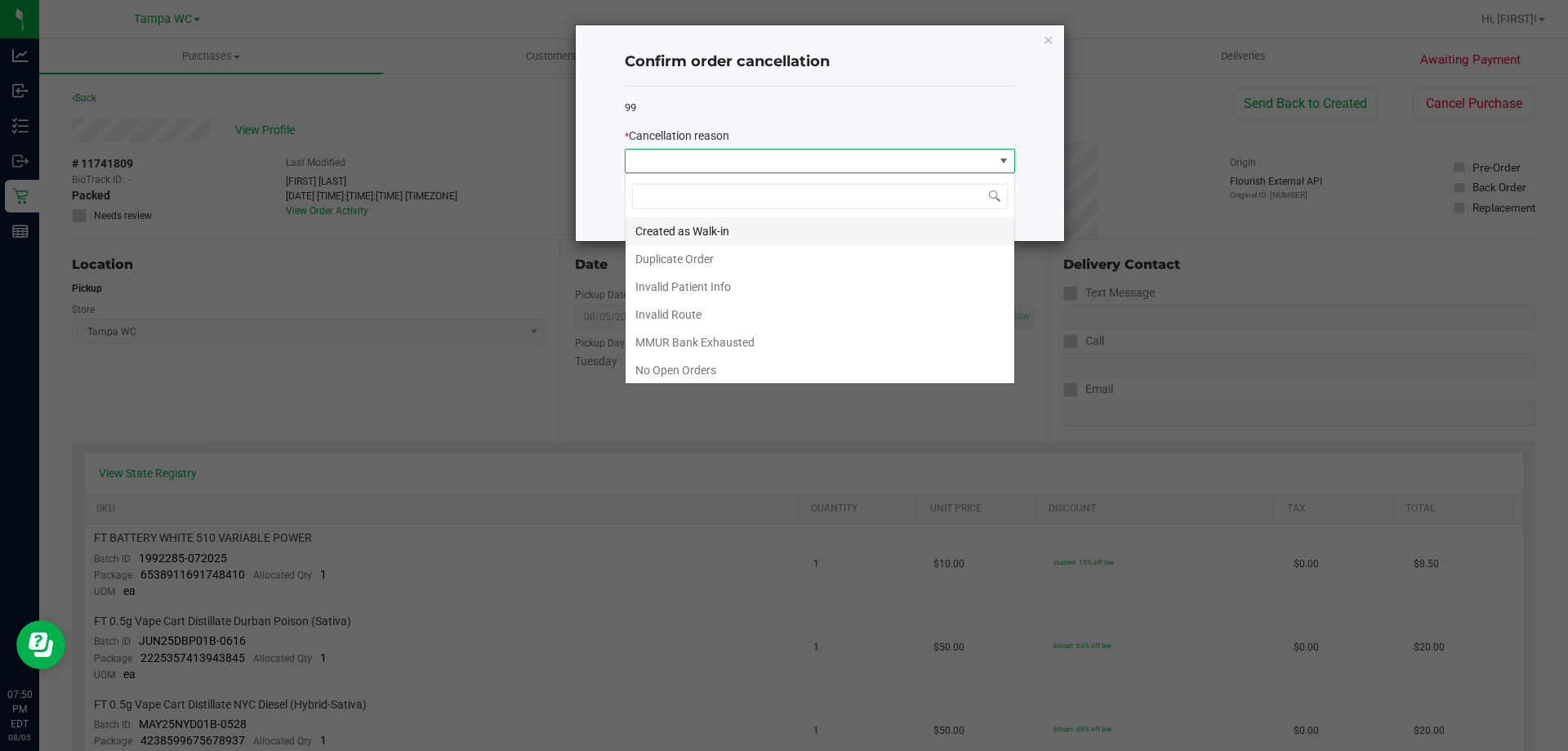 scroll, scrollTop: 81695, scrollLeft: 81276, axis: both 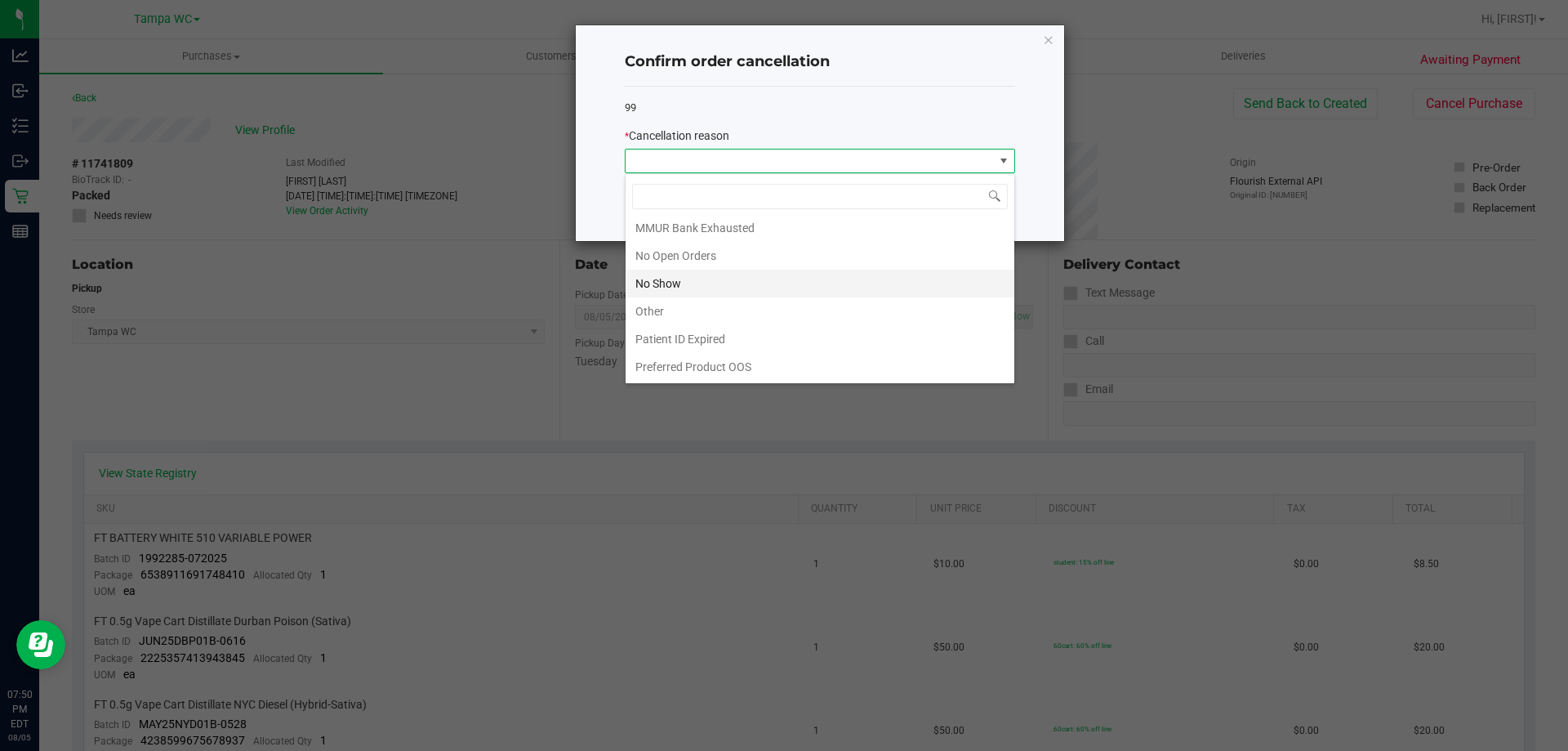 click on "No Show" at bounding box center [820, 284] 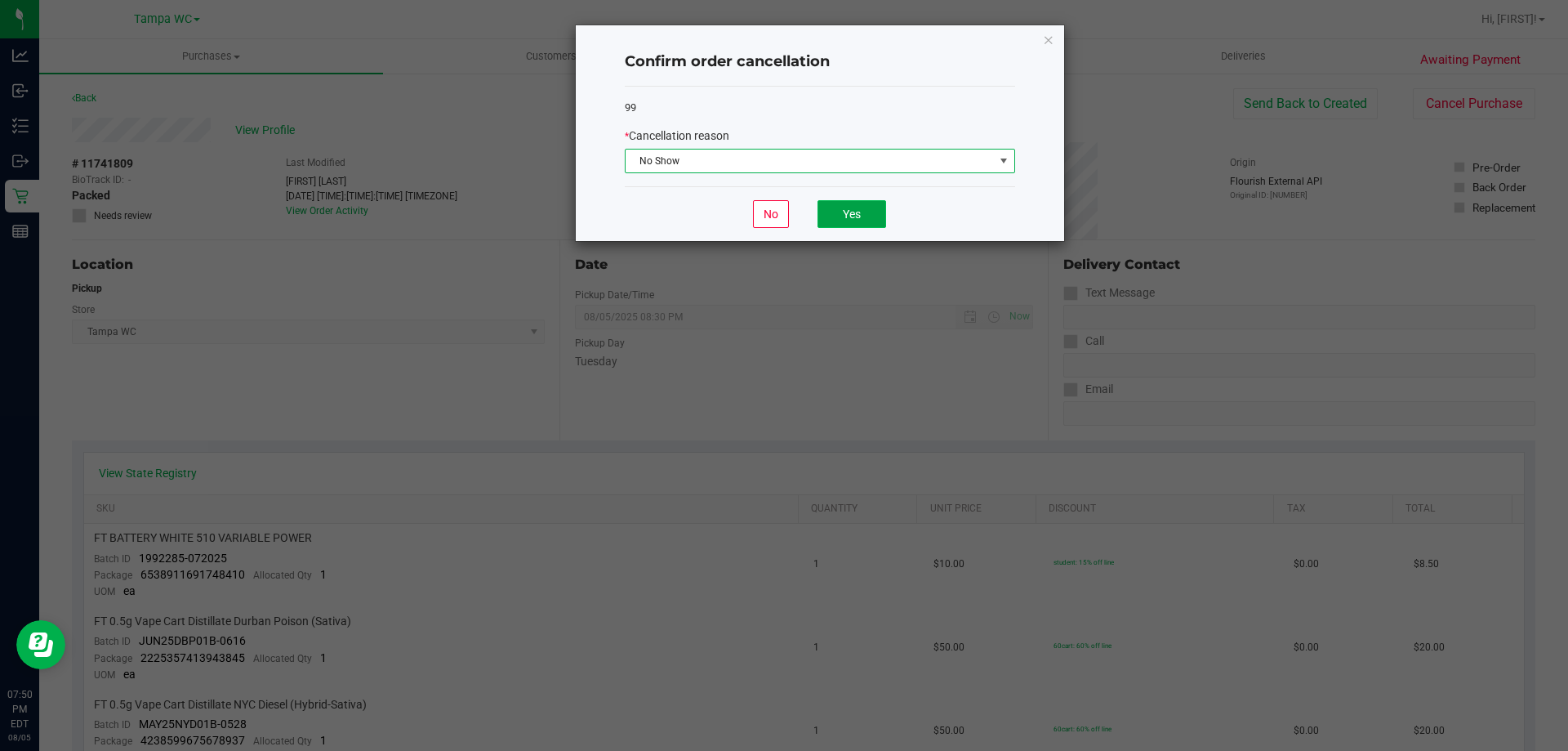 click on "Yes" 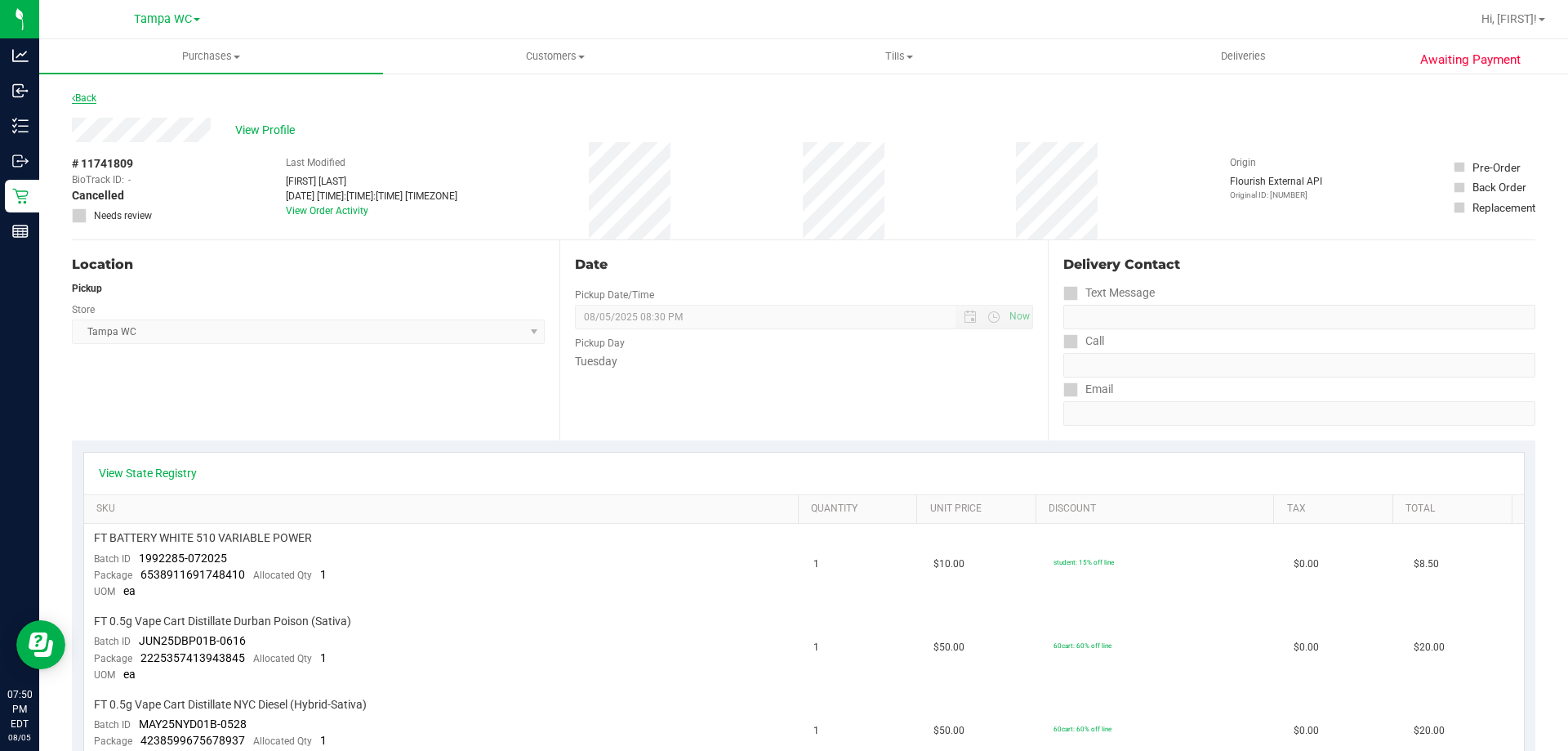 click on "Back" at bounding box center [84, 98] 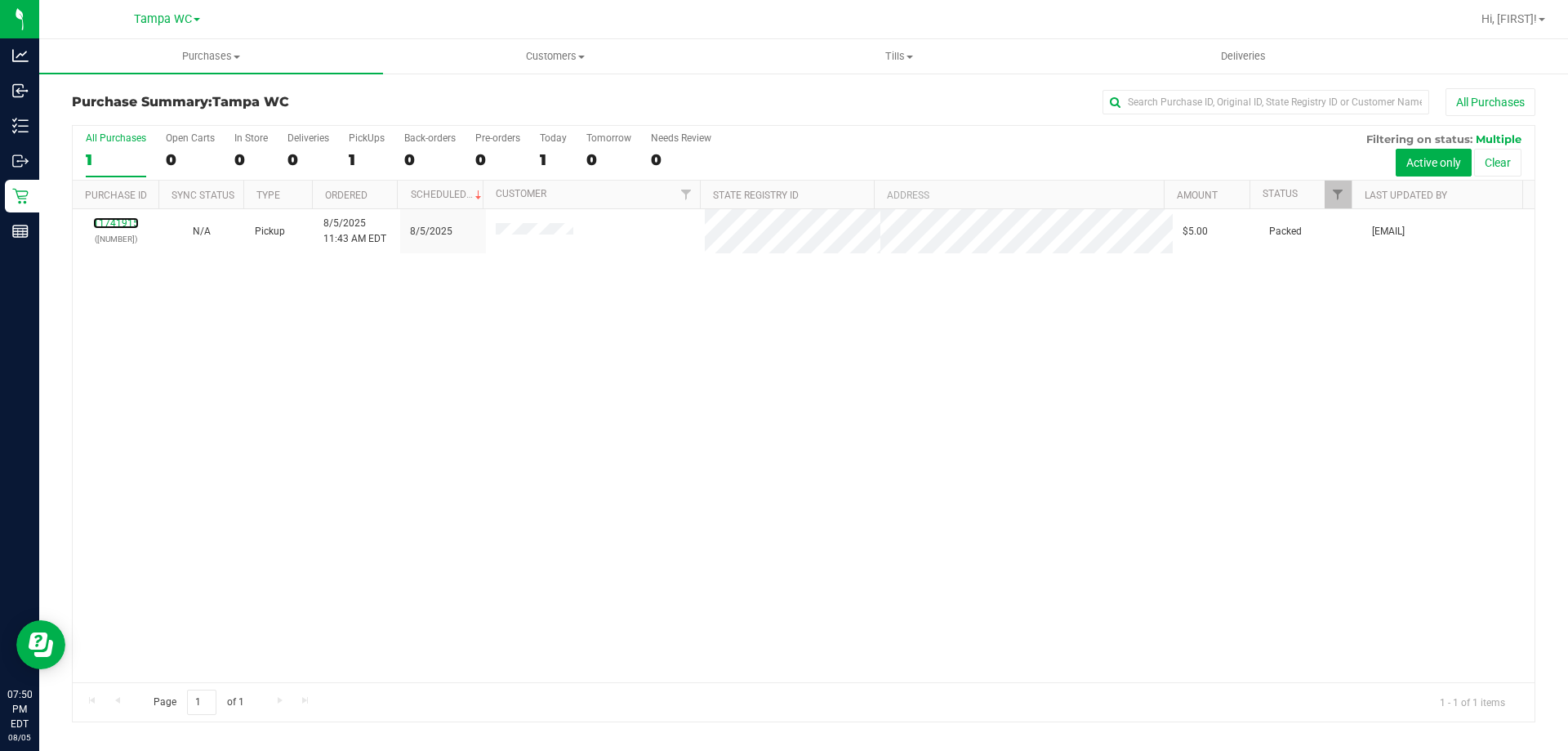 click on "11741915" at bounding box center (116, 223) 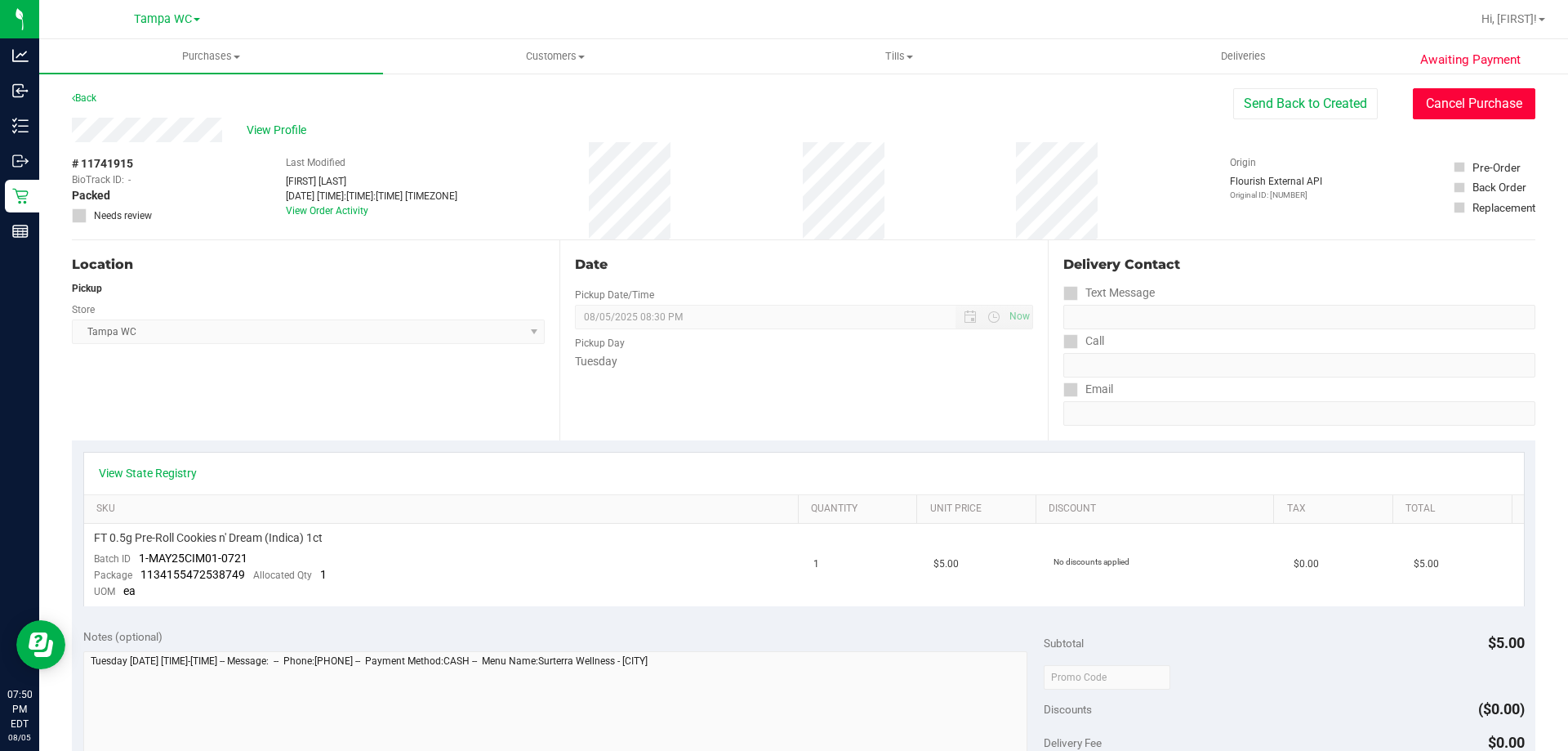 click on "Cancel Purchase" at bounding box center (1474, 104) 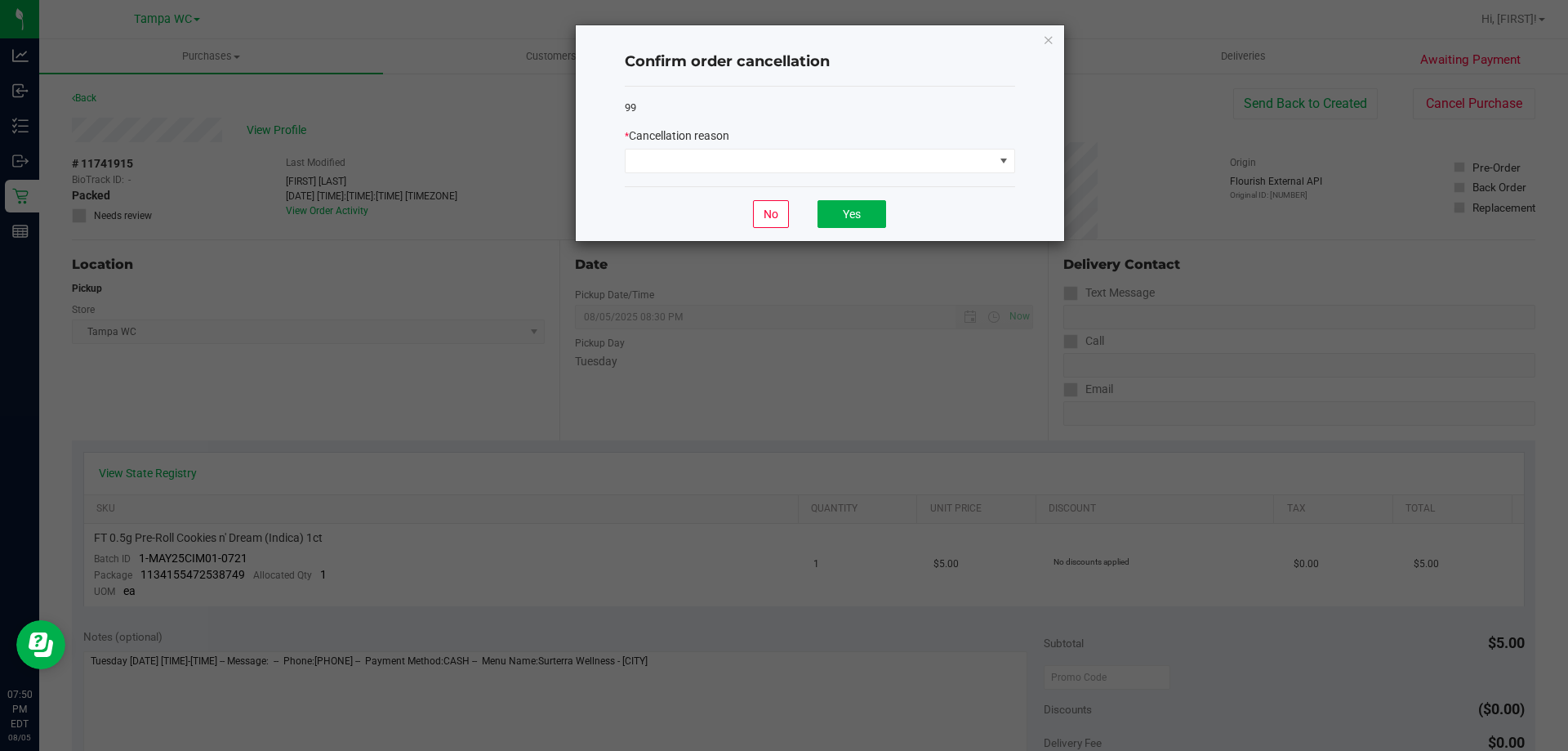 click on "99   *   Cancellation reason" 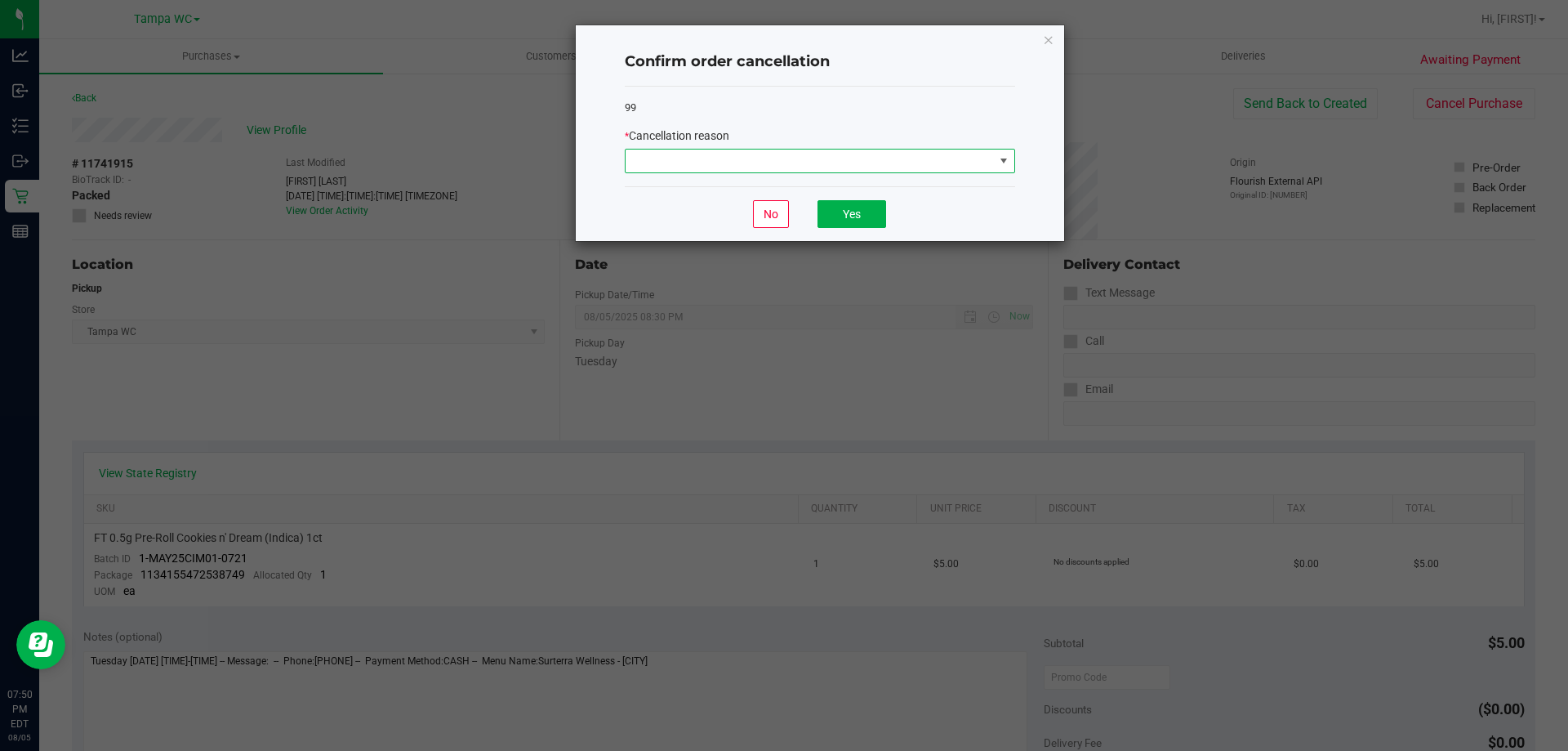 click at bounding box center (809, 161) 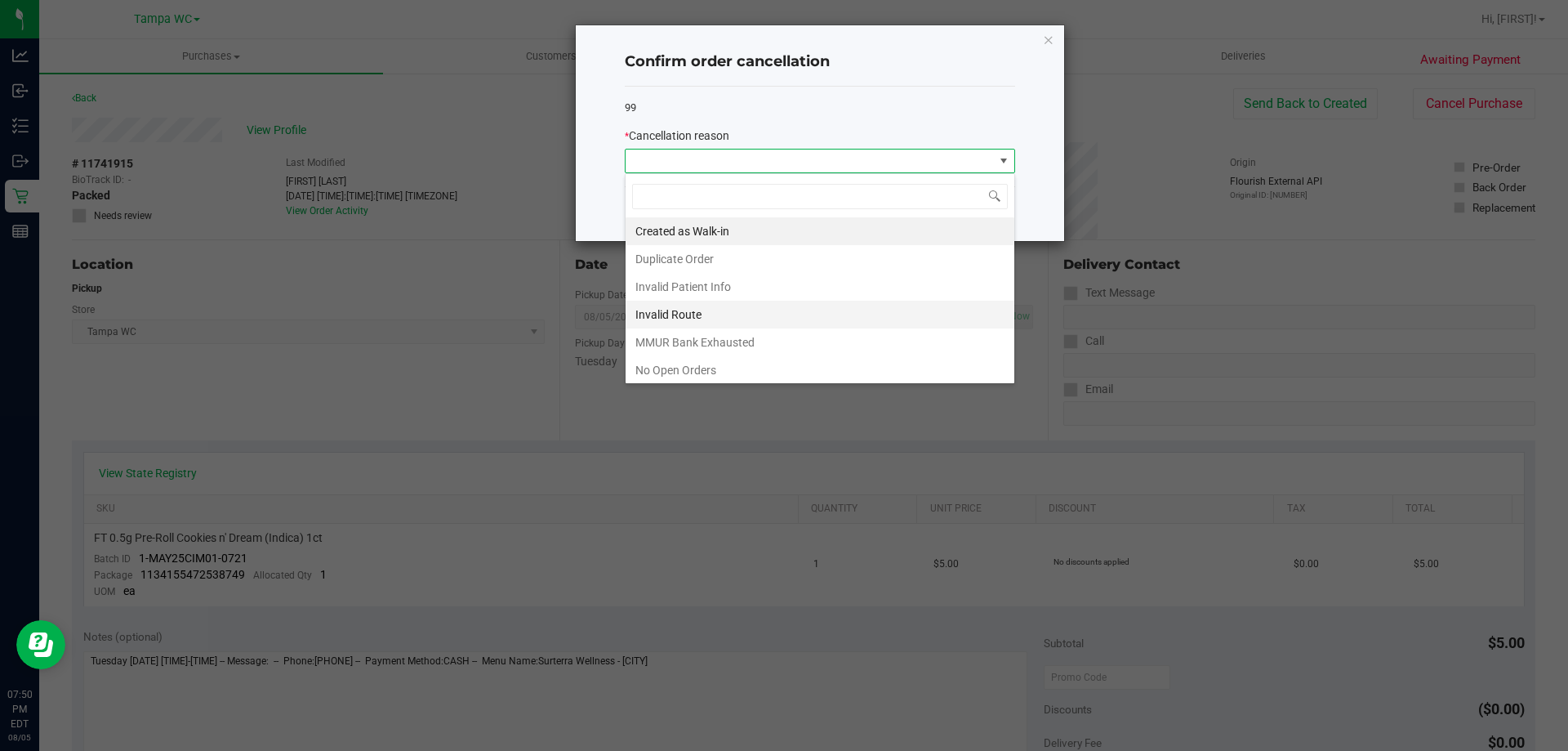 scroll, scrollTop: 81695, scrollLeft: 81276, axis: both 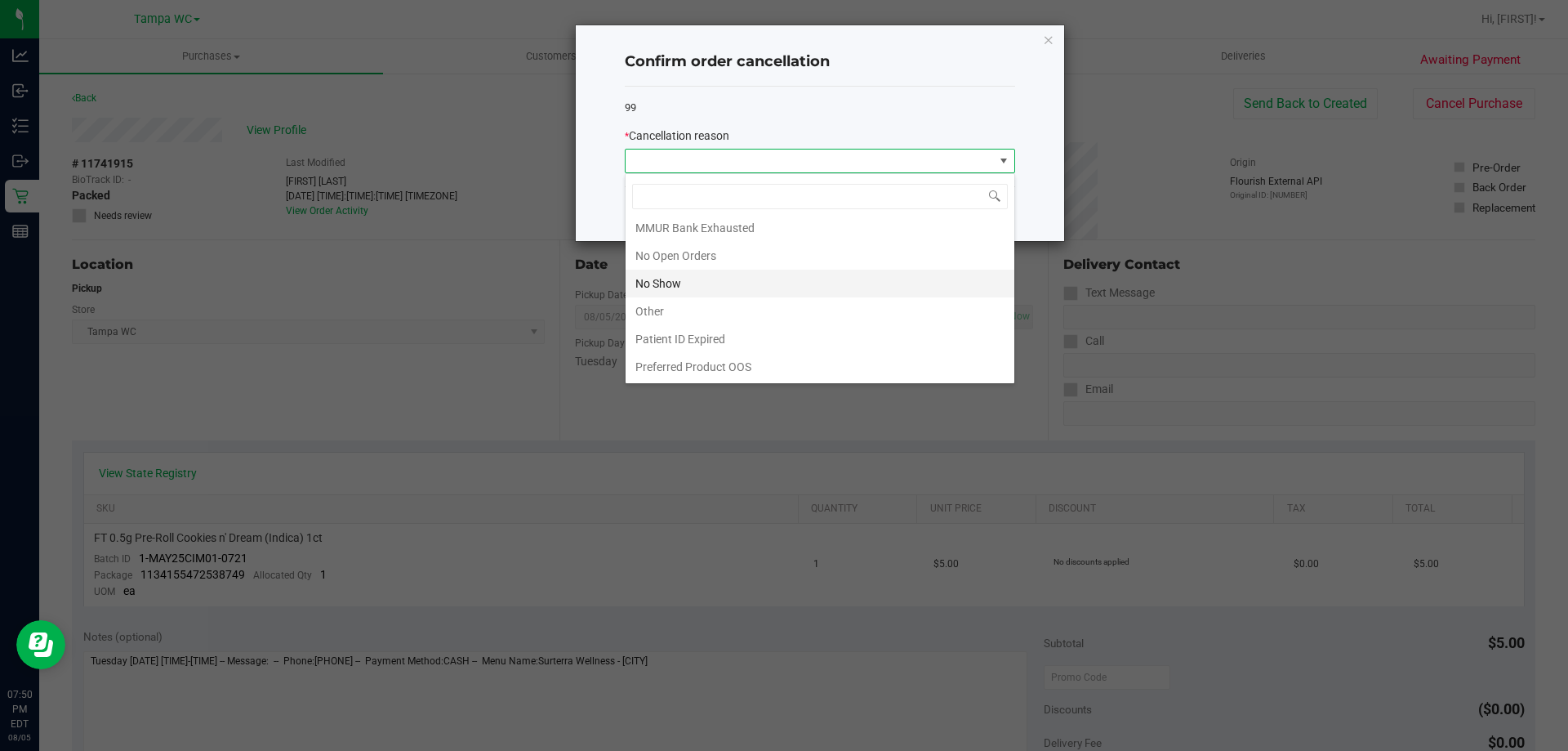 click on "No Show" at bounding box center (820, 284) 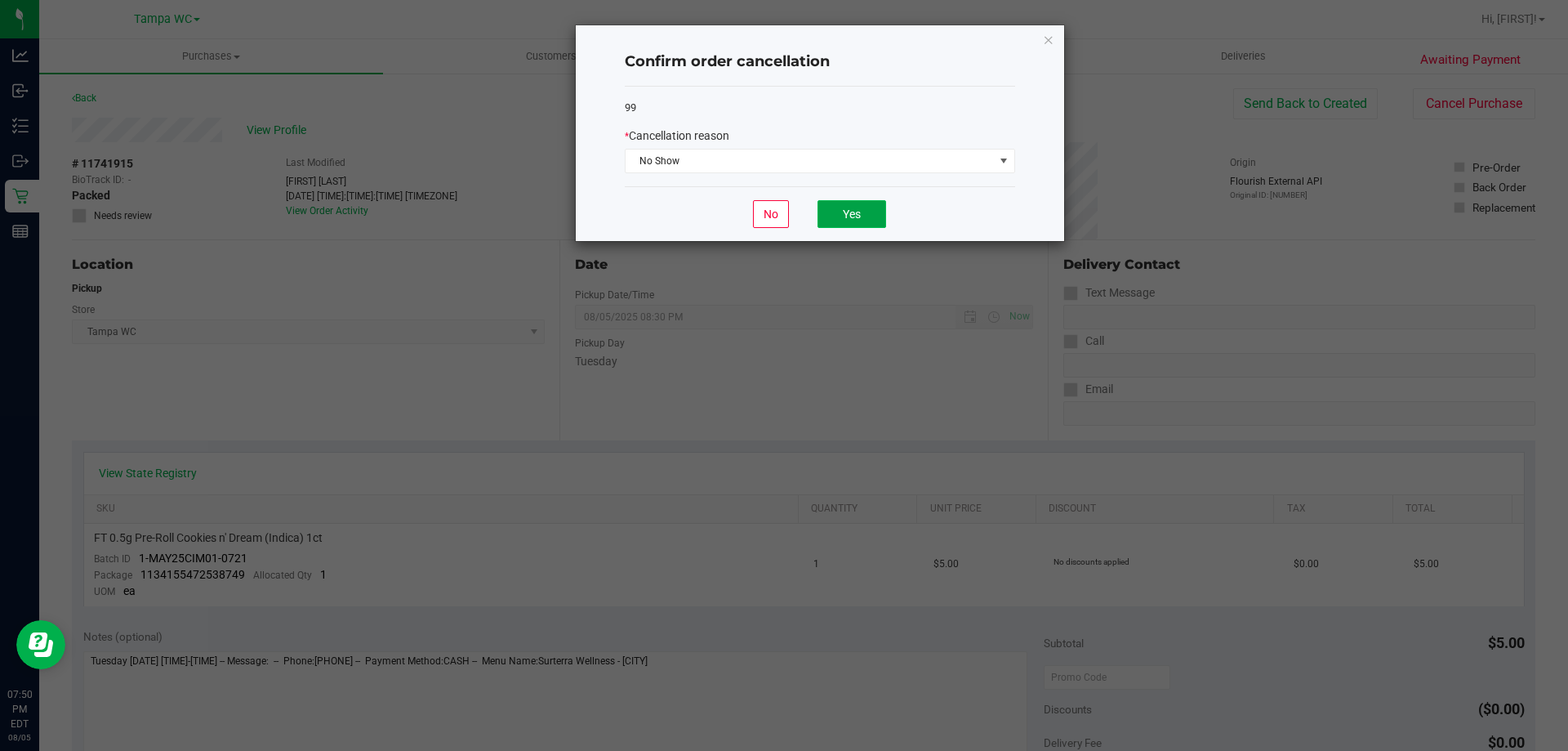 click on "Yes" 